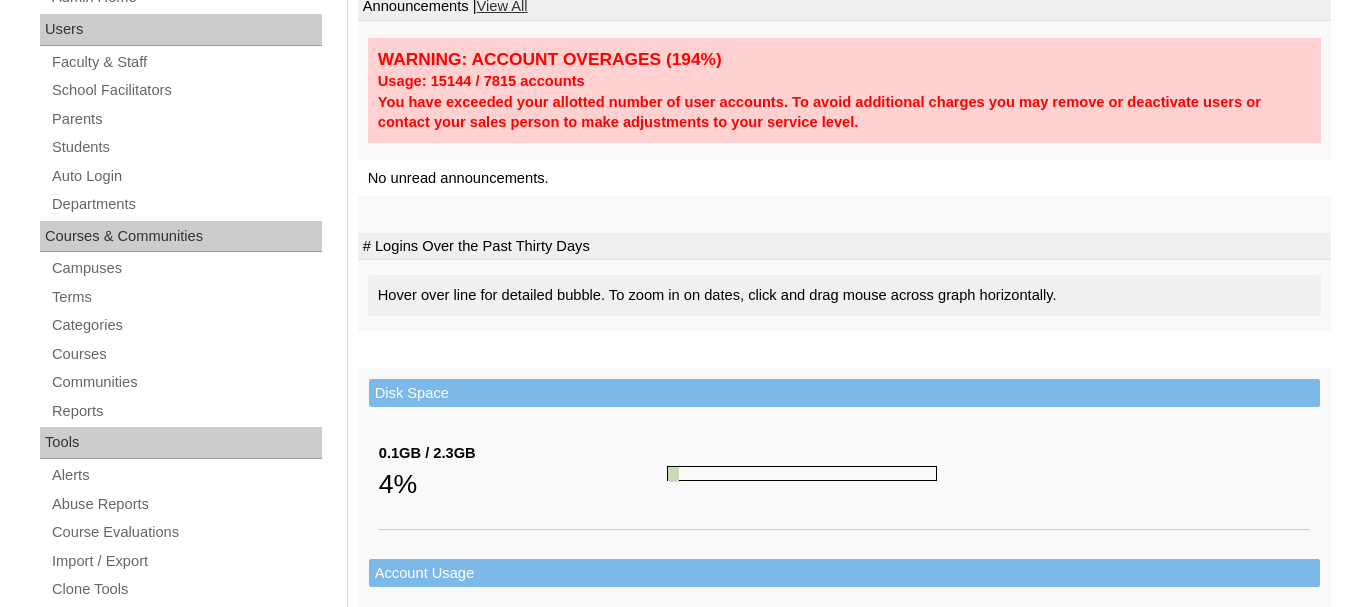 scroll, scrollTop: 300, scrollLeft: 0, axis: vertical 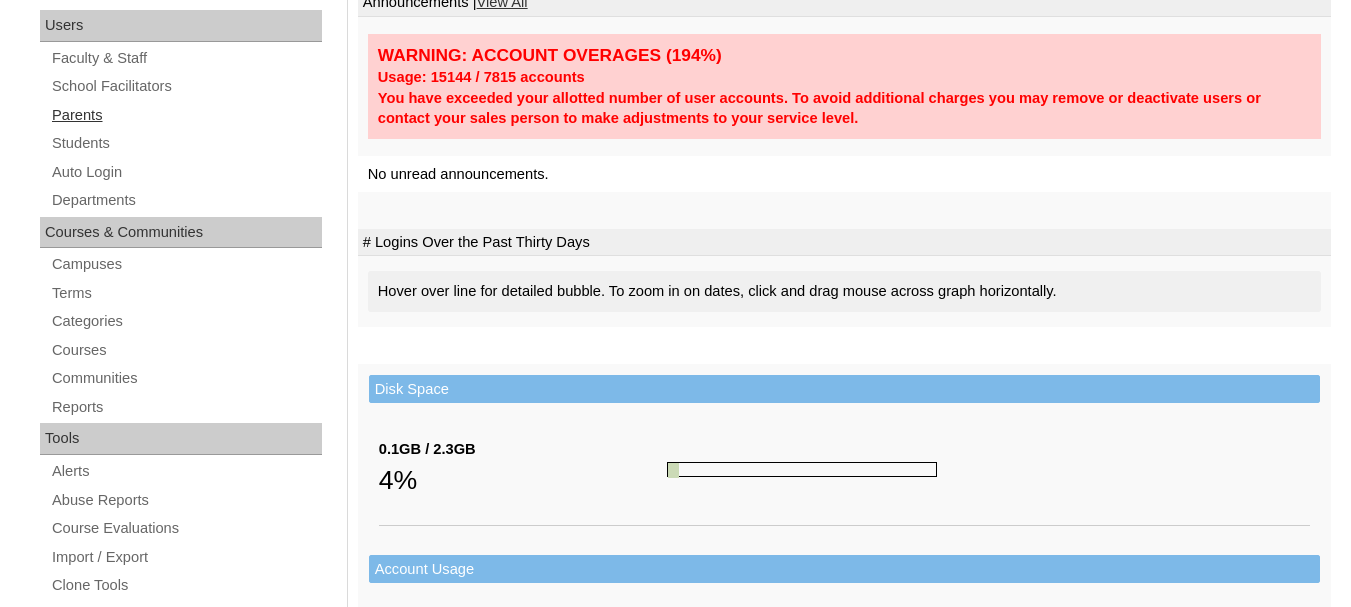 click on "Parents" at bounding box center [186, 115] 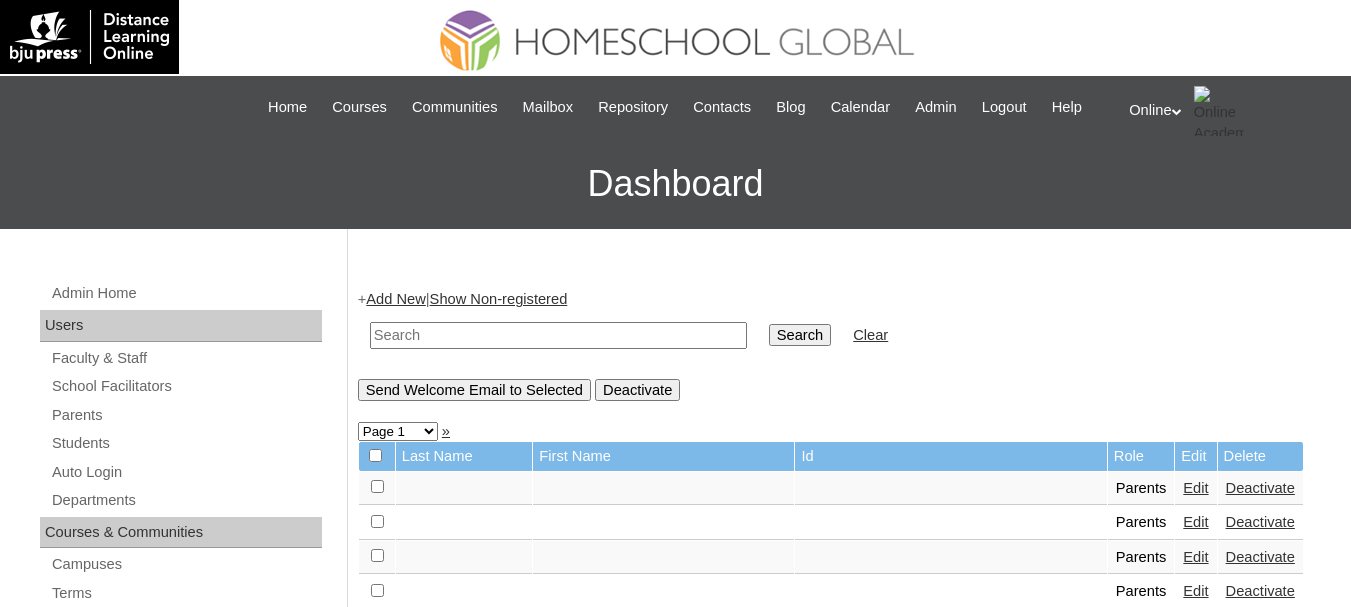scroll, scrollTop: 0, scrollLeft: 0, axis: both 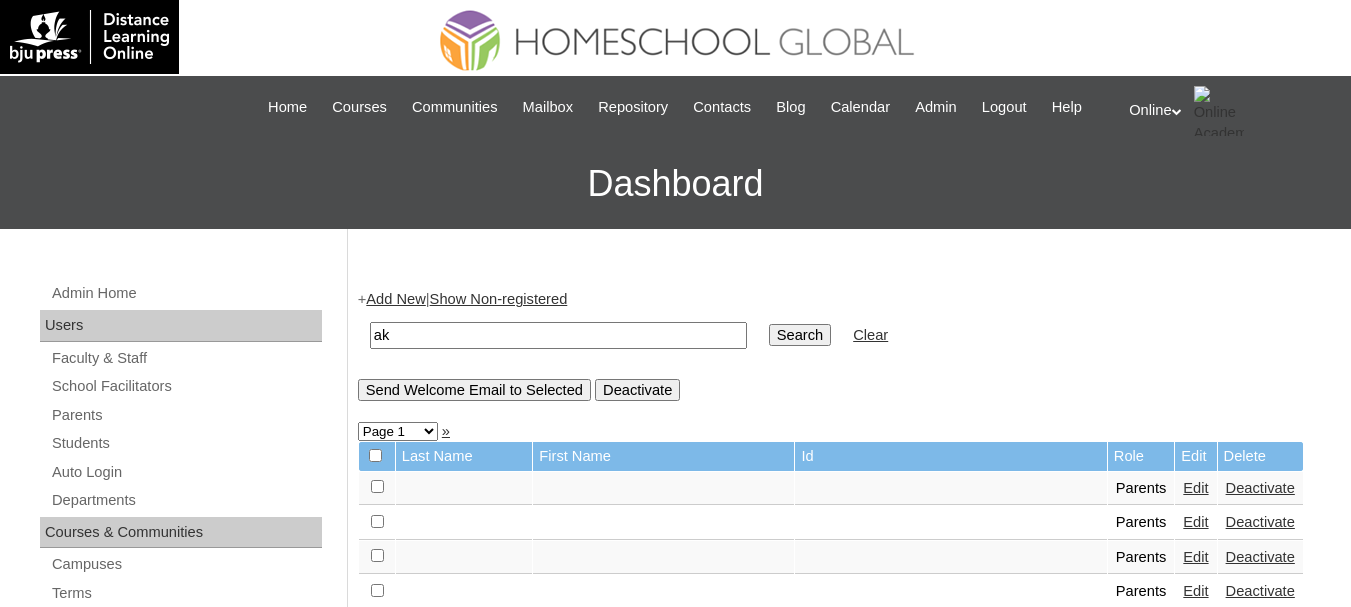 type on "a" 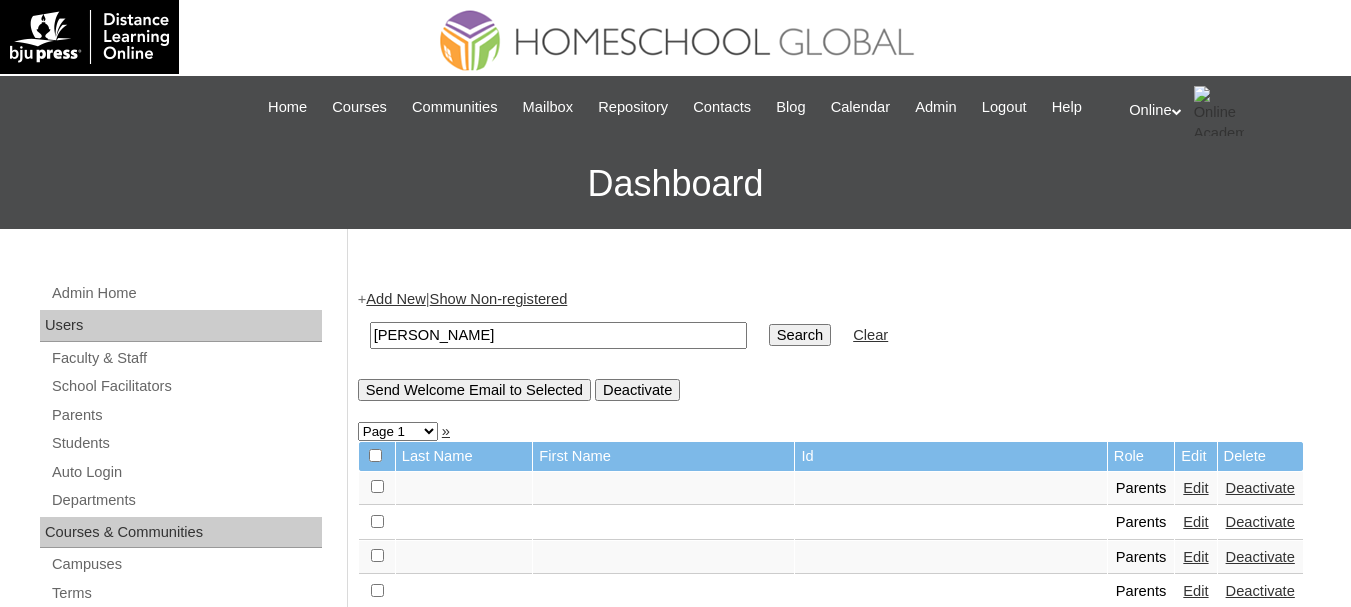 type on "kathleen" 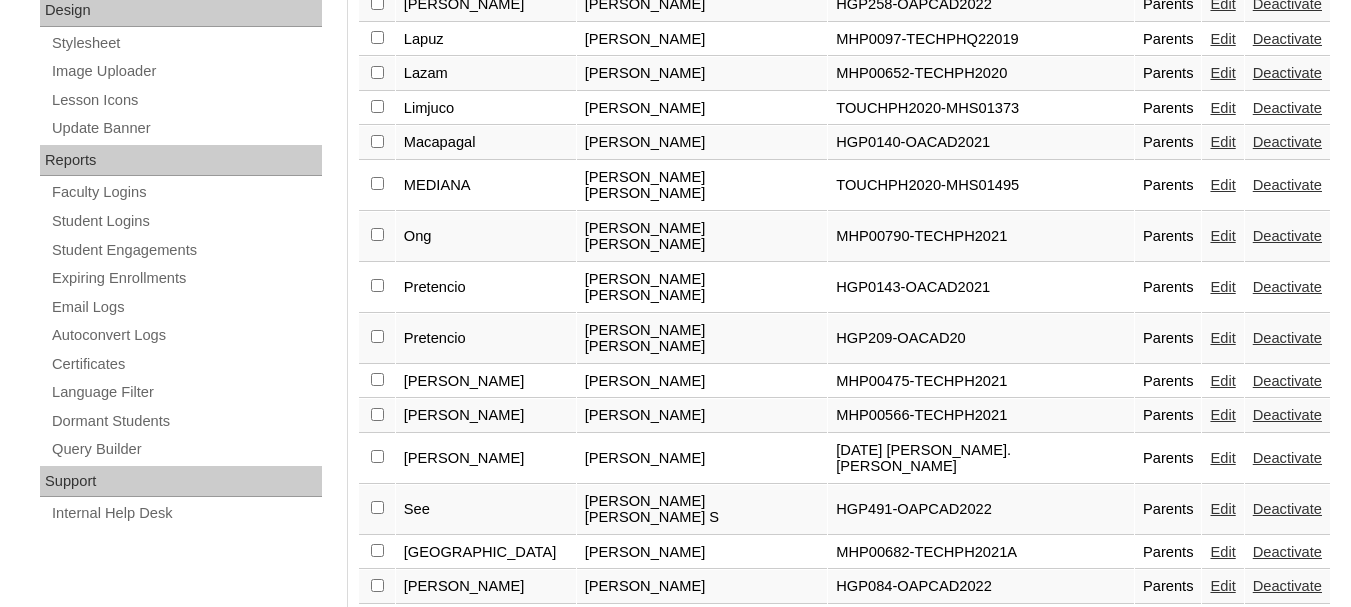 scroll, scrollTop: 1158, scrollLeft: 0, axis: vertical 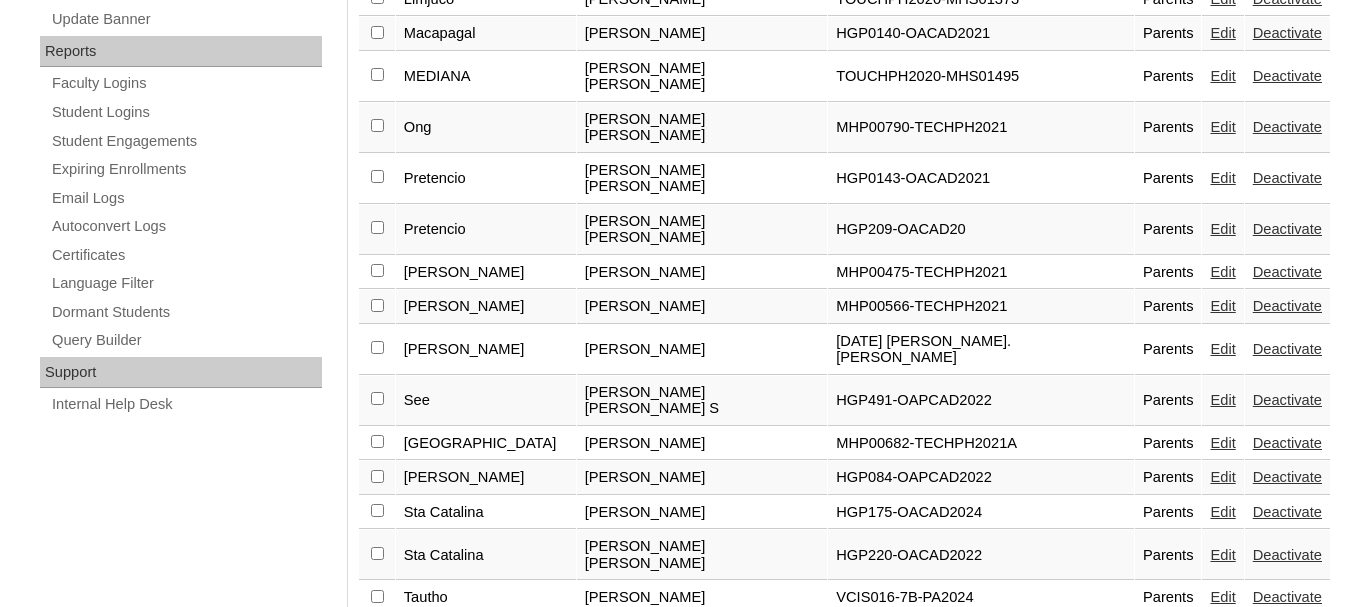 click on "Edit" at bounding box center [1222, 512] 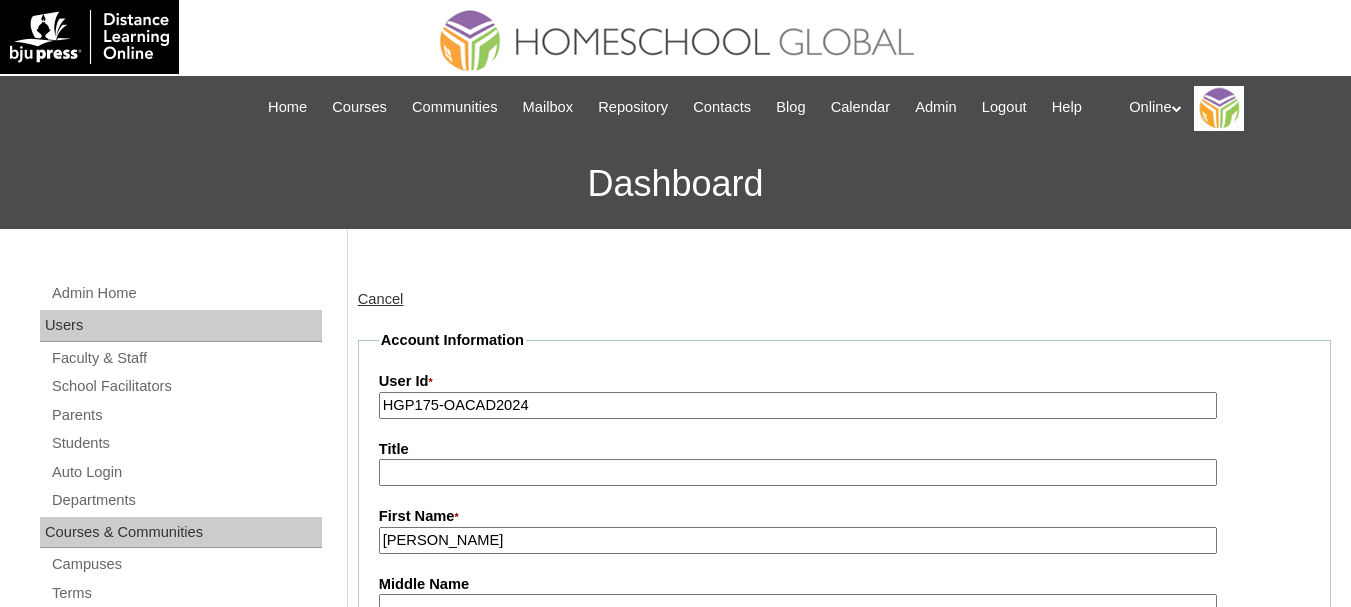 scroll, scrollTop: 0, scrollLeft: 0, axis: both 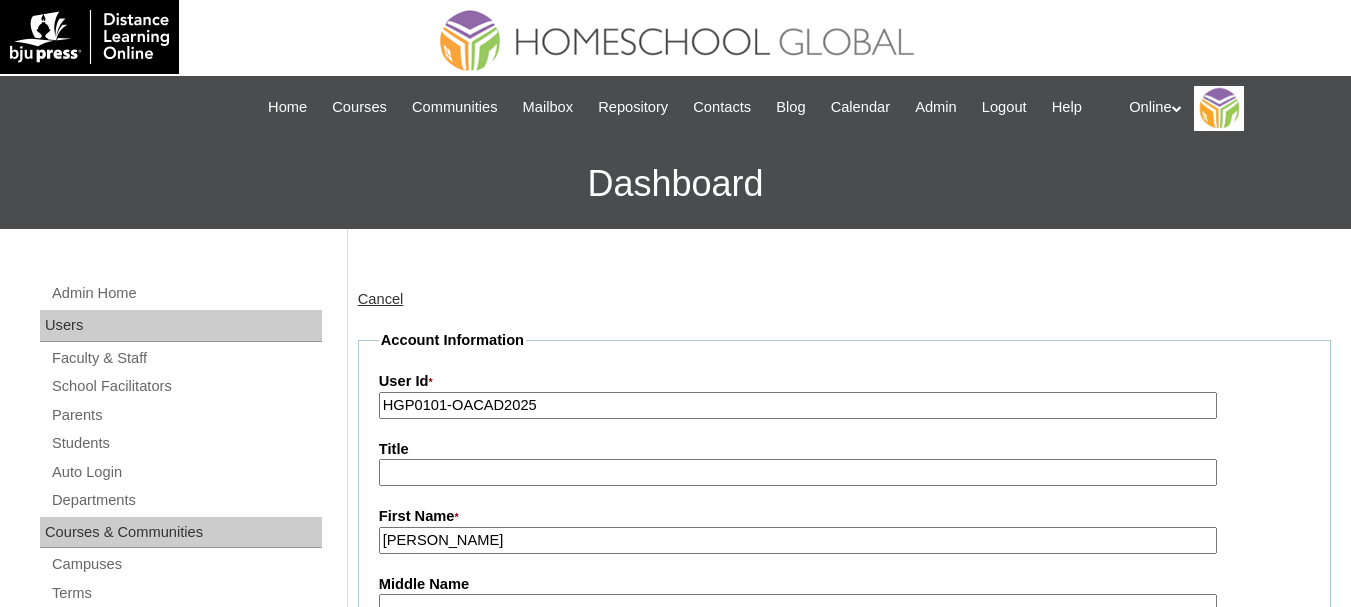 type on "HGP0101-OACAD2025" 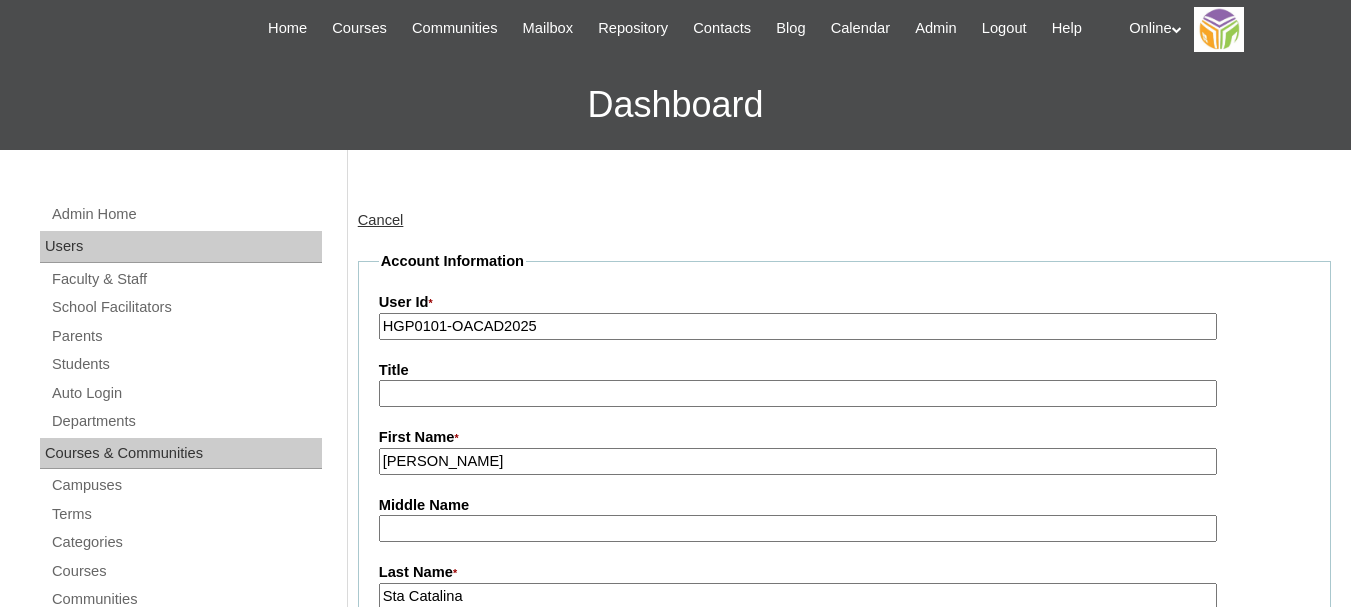 scroll, scrollTop: 300, scrollLeft: 0, axis: vertical 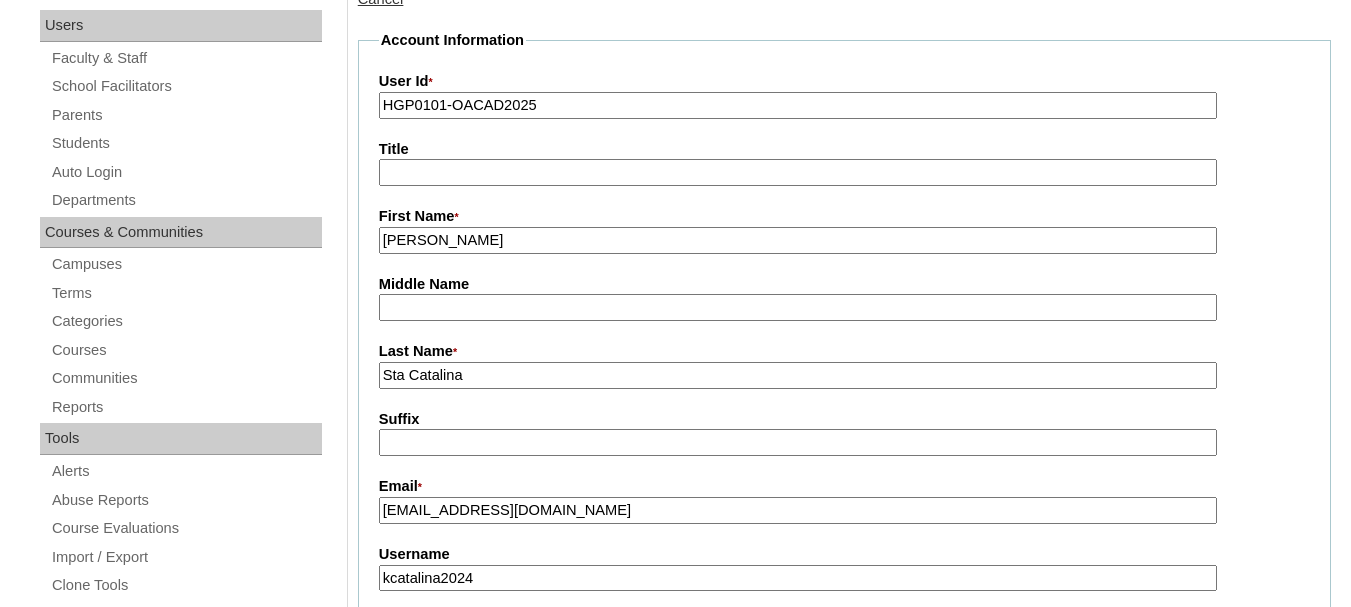 click on "Sta Catalina" at bounding box center (798, 375) 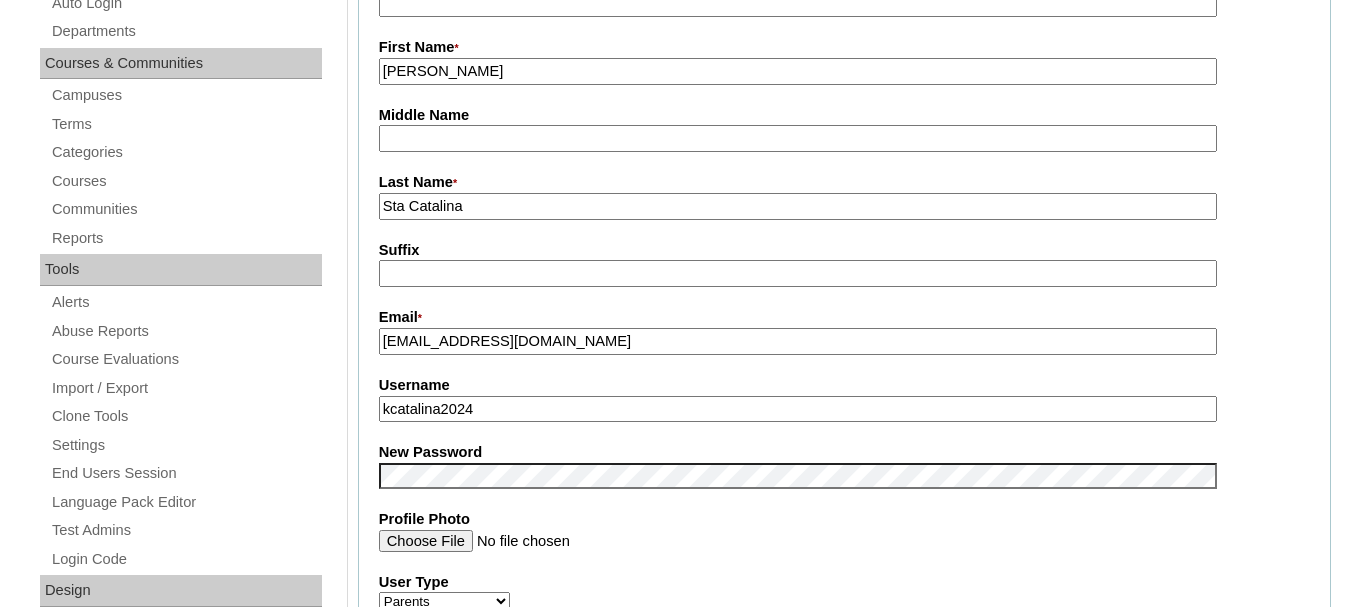 scroll, scrollTop: 500, scrollLeft: 0, axis: vertical 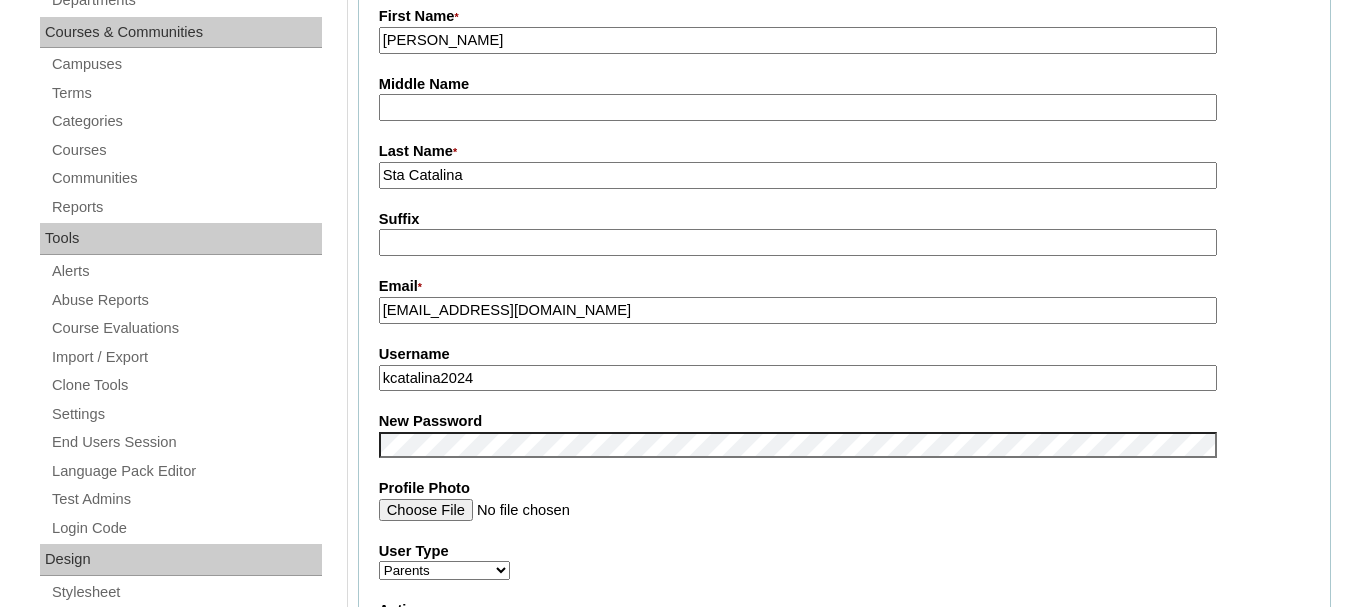 click on "kcatalina2024" at bounding box center (798, 378) 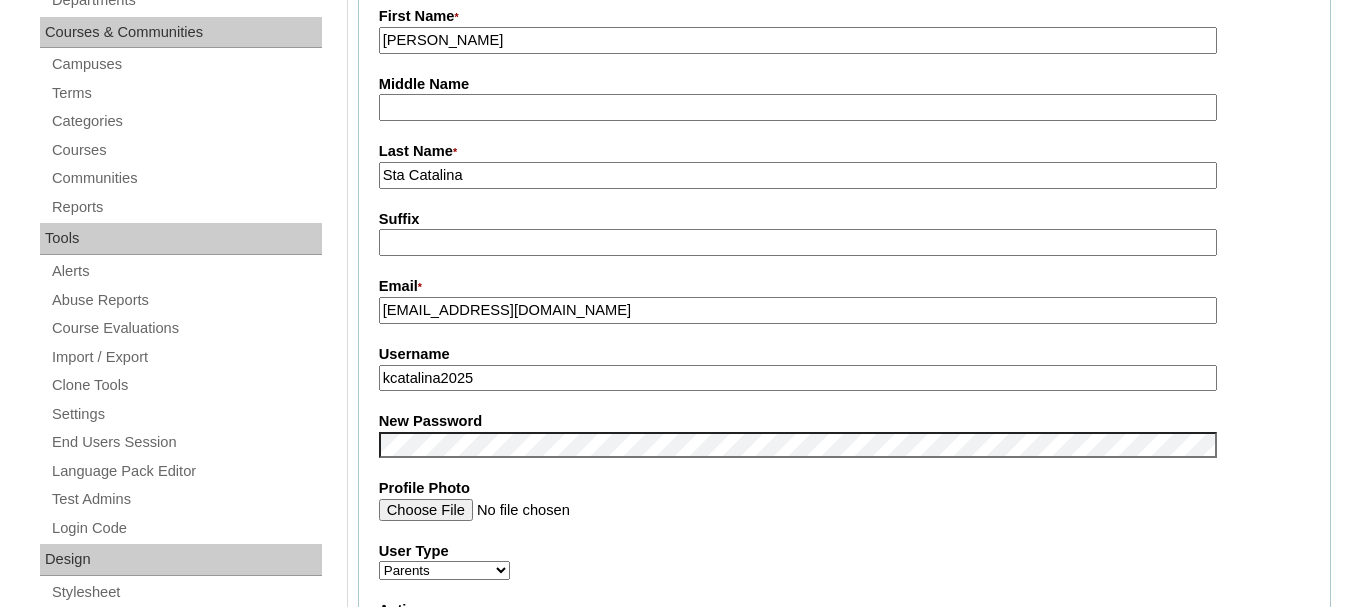 type on "kcatalina2025" 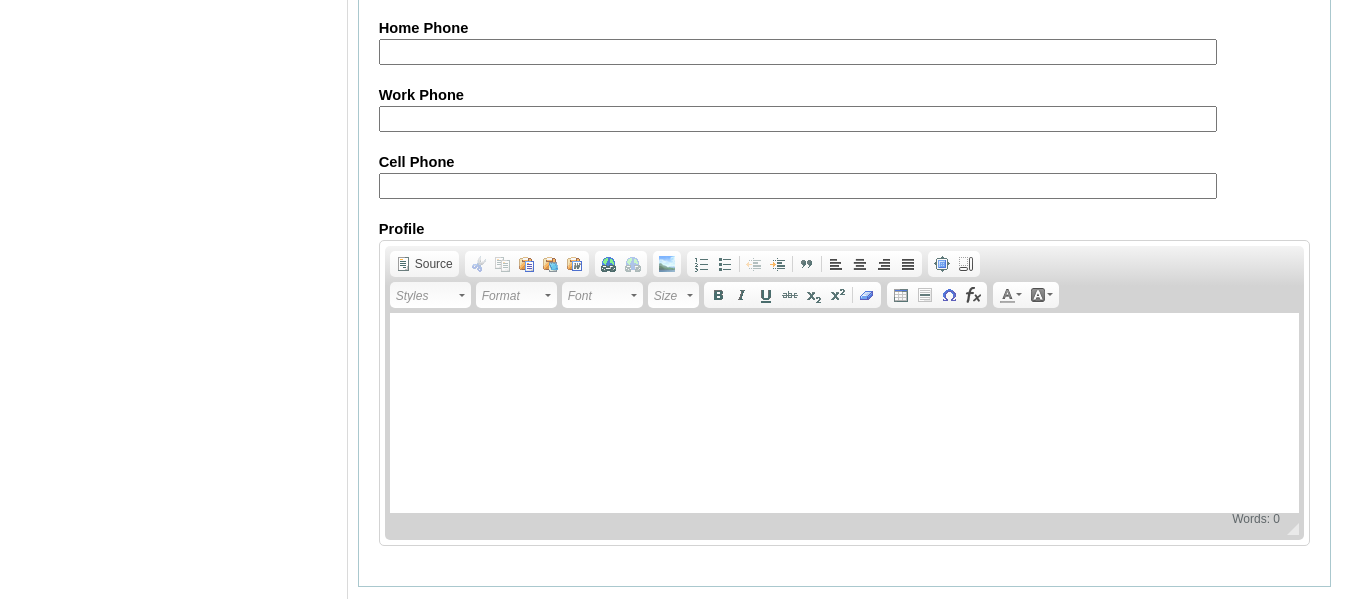 scroll, scrollTop: 2044, scrollLeft: 0, axis: vertical 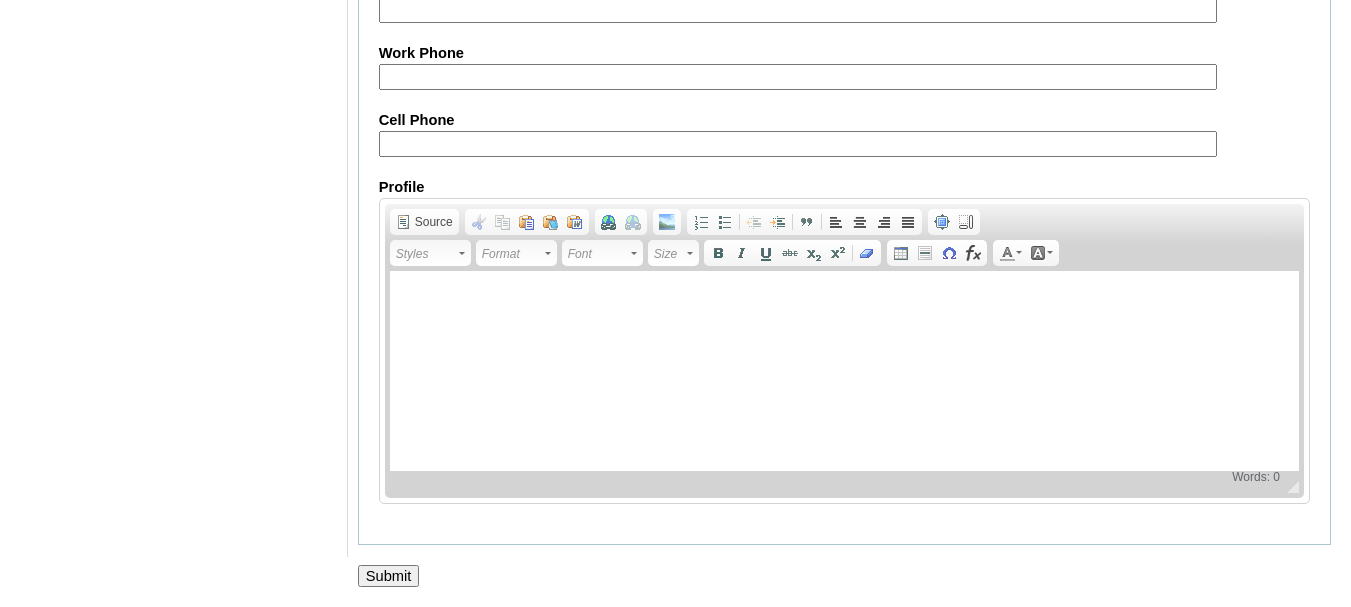 click on "Submit" at bounding box center (389, 576) 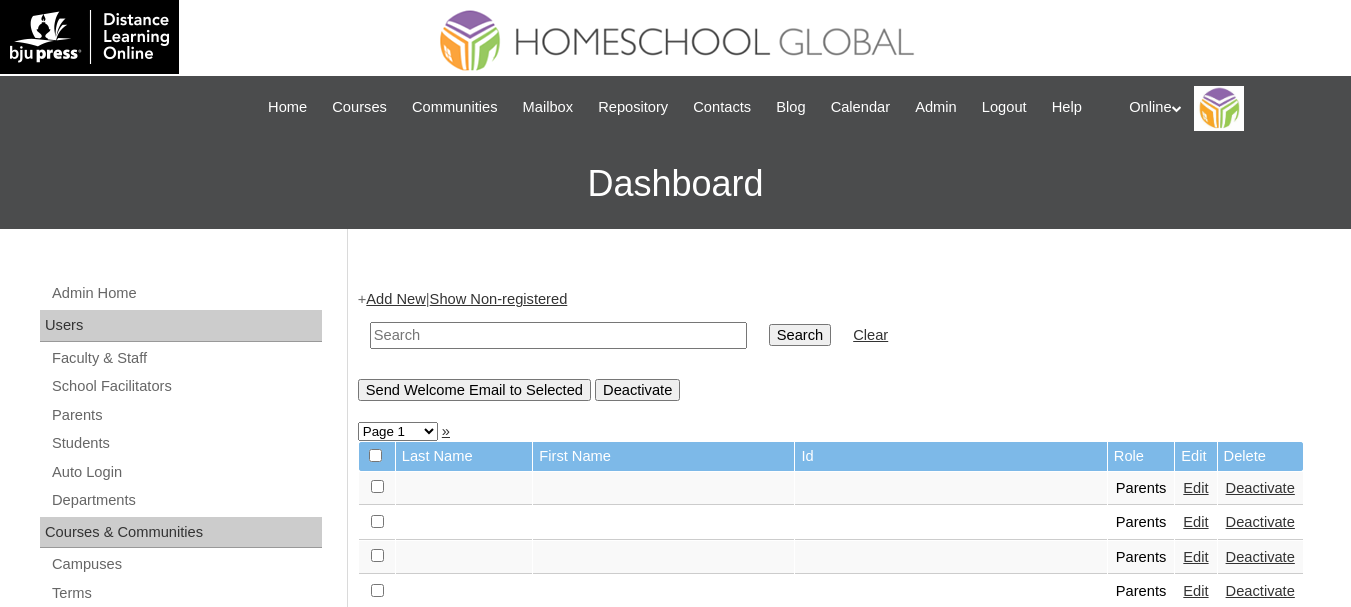 scroll, scrollTop: 0, scrollLeft: 0, axis: both 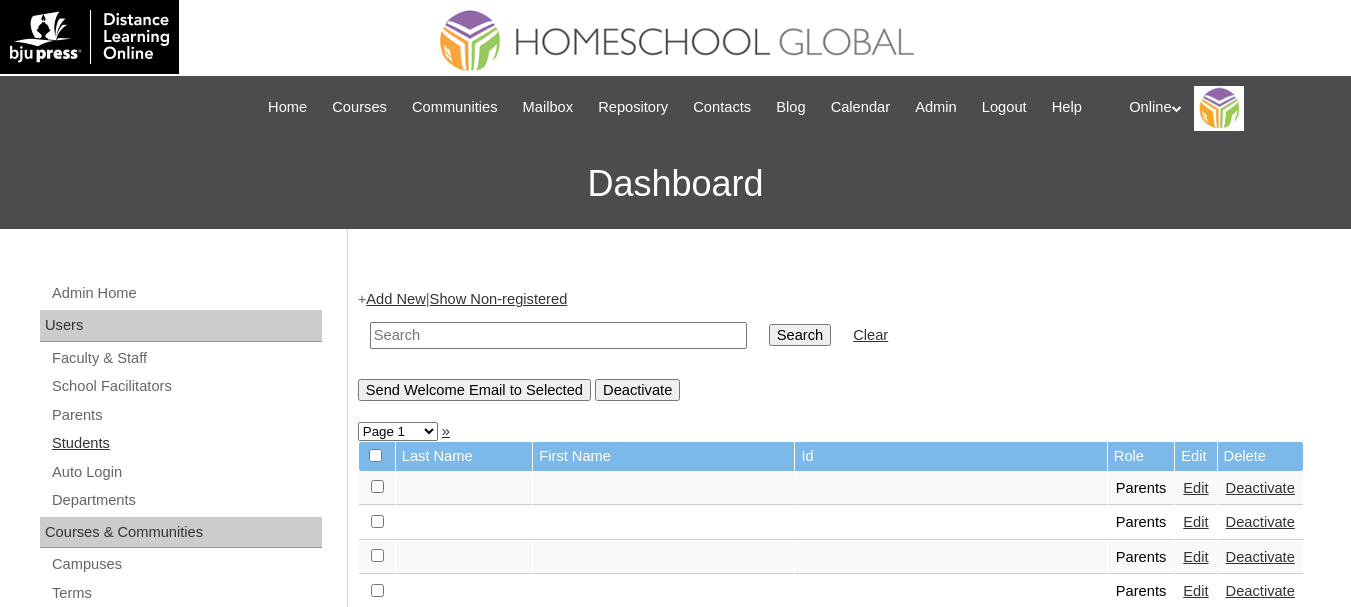 click on "Students" at bounding box center (186, 443) 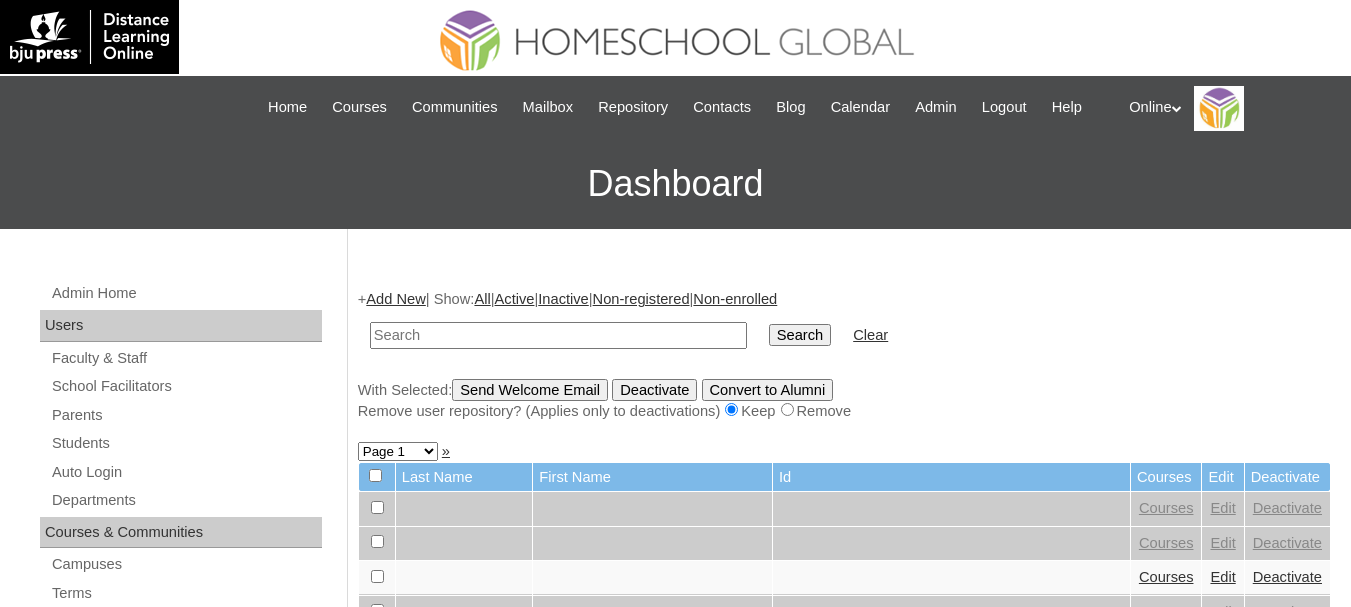 scroll, scrollTop: 0, scrollLeft: 0, axis: both 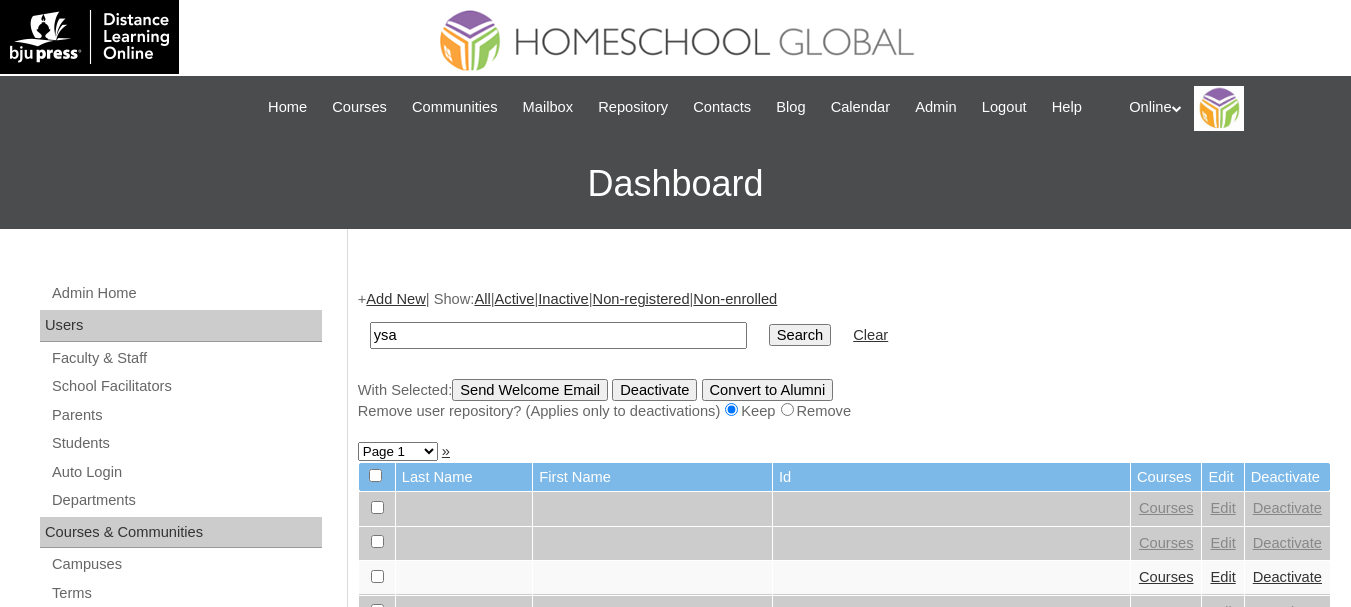 type on "ysaiah" 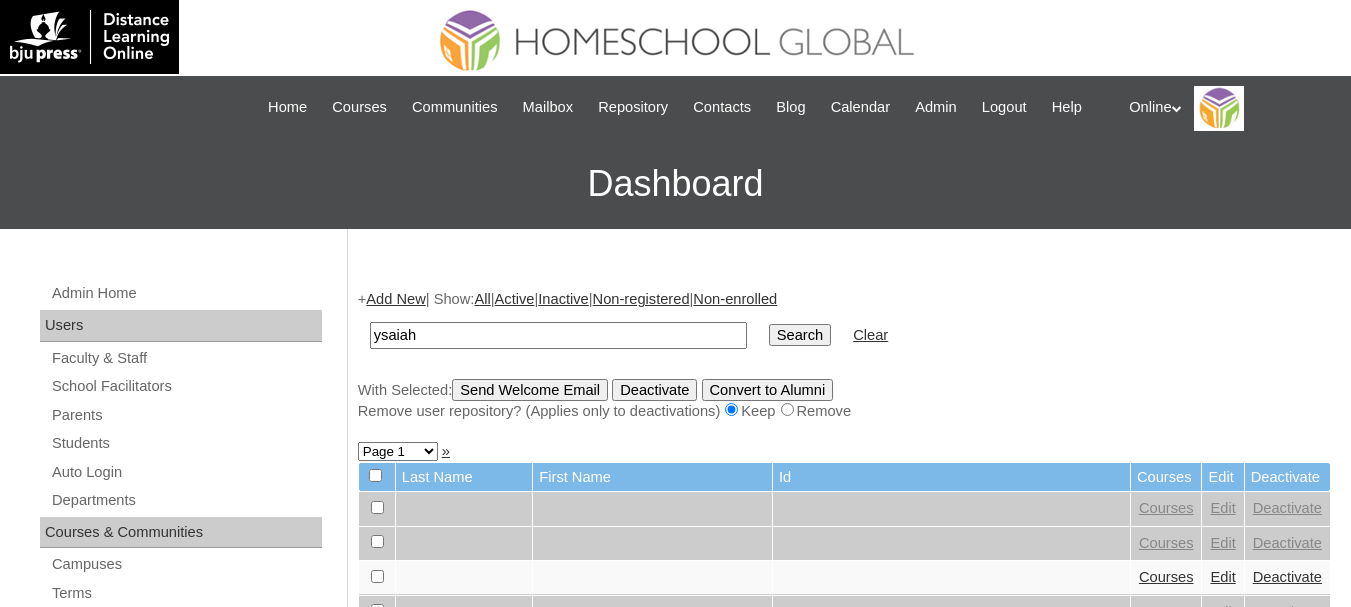 click on "Search" at bounding box center [800, 335] 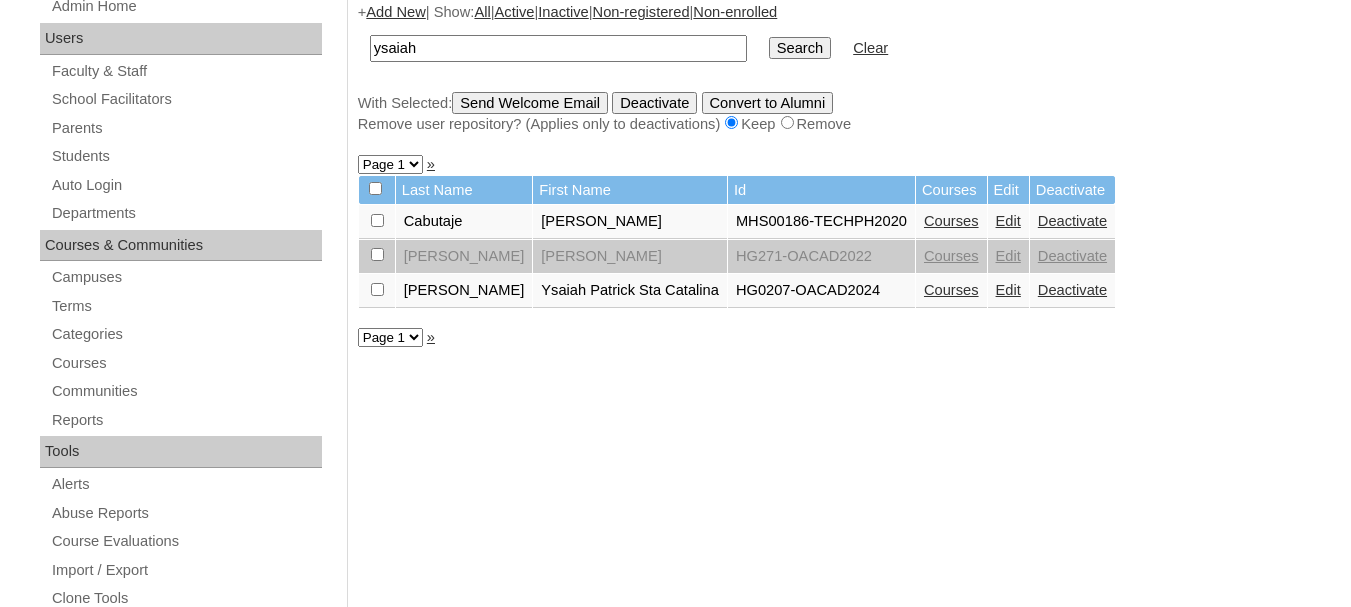 scroll, scrollTop: 300, scrollLeft: 0, axis: vertical 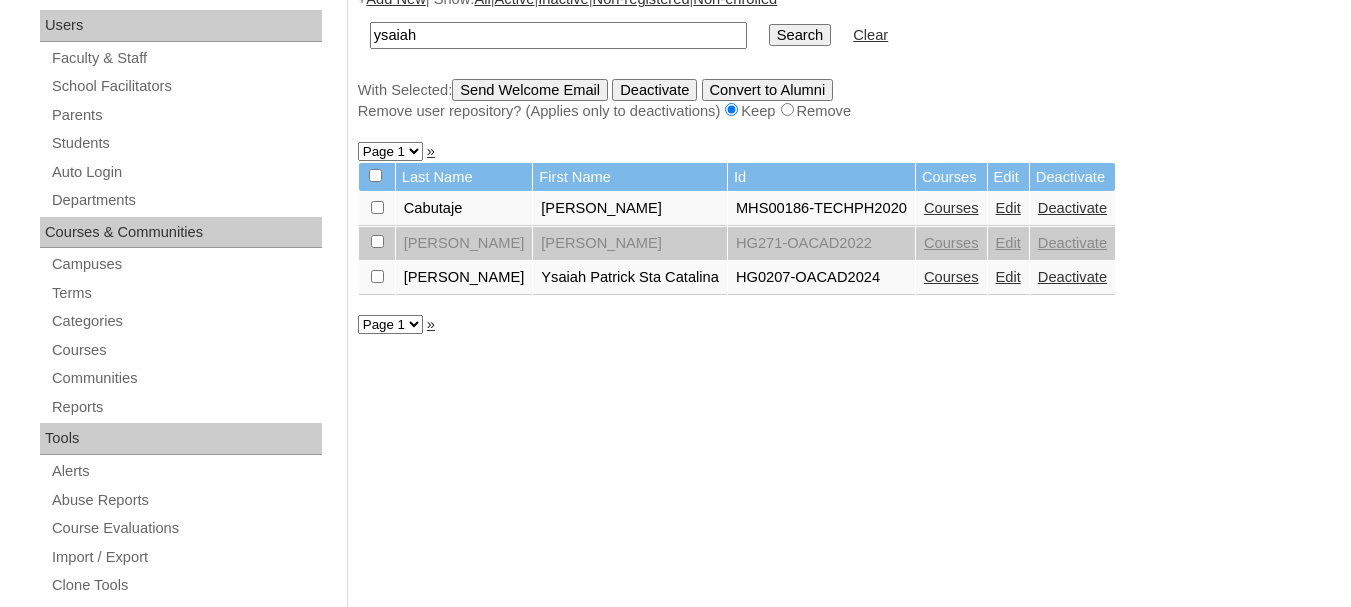 click on "Courses" at bounding box center [951, 278] 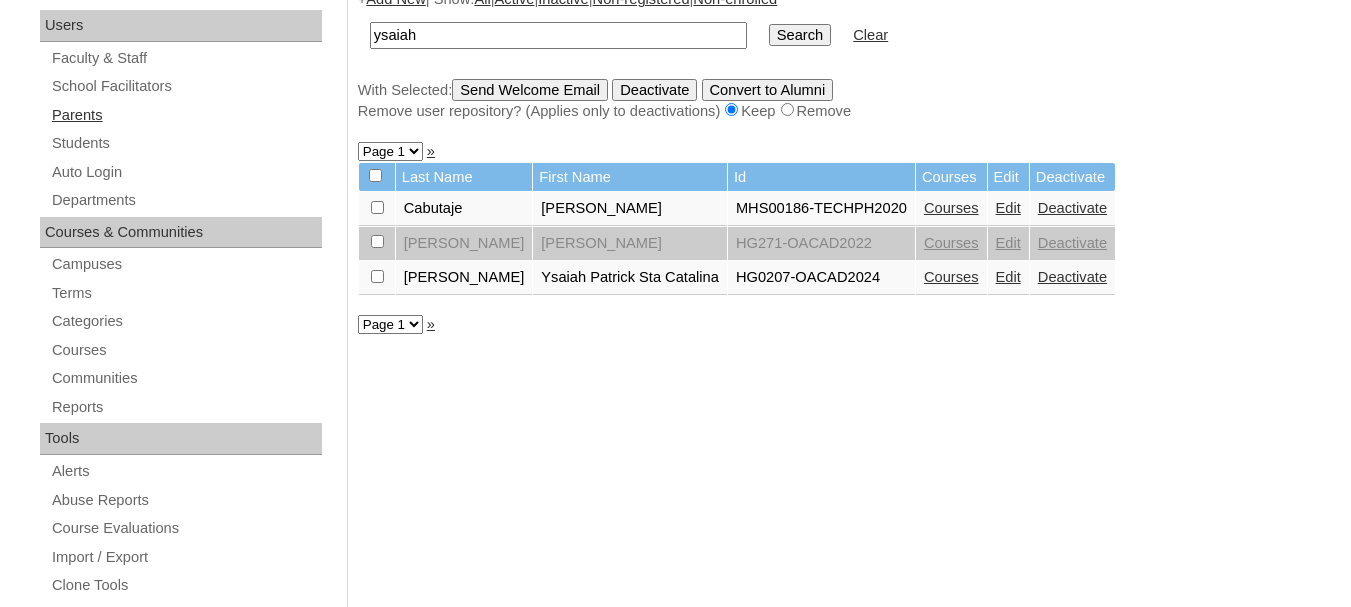 click on "Parents" at bounding box center (186, 115) 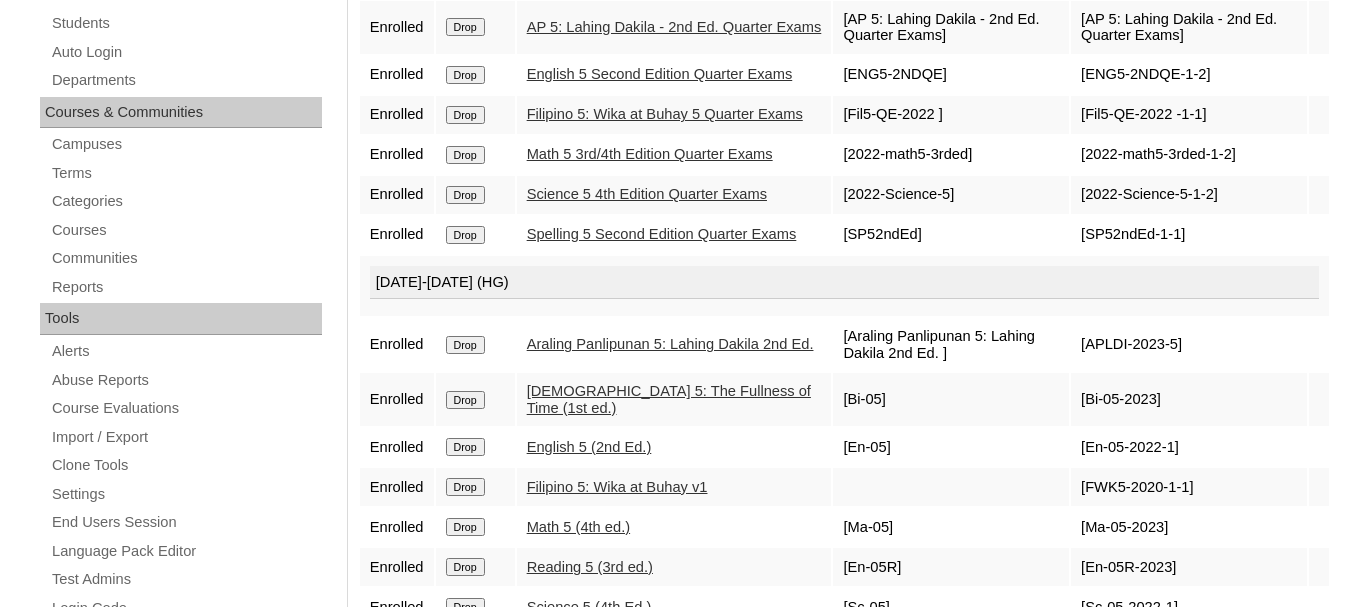 scroll, scrollTop: 300, scrollLeft: 0, axis: vertical 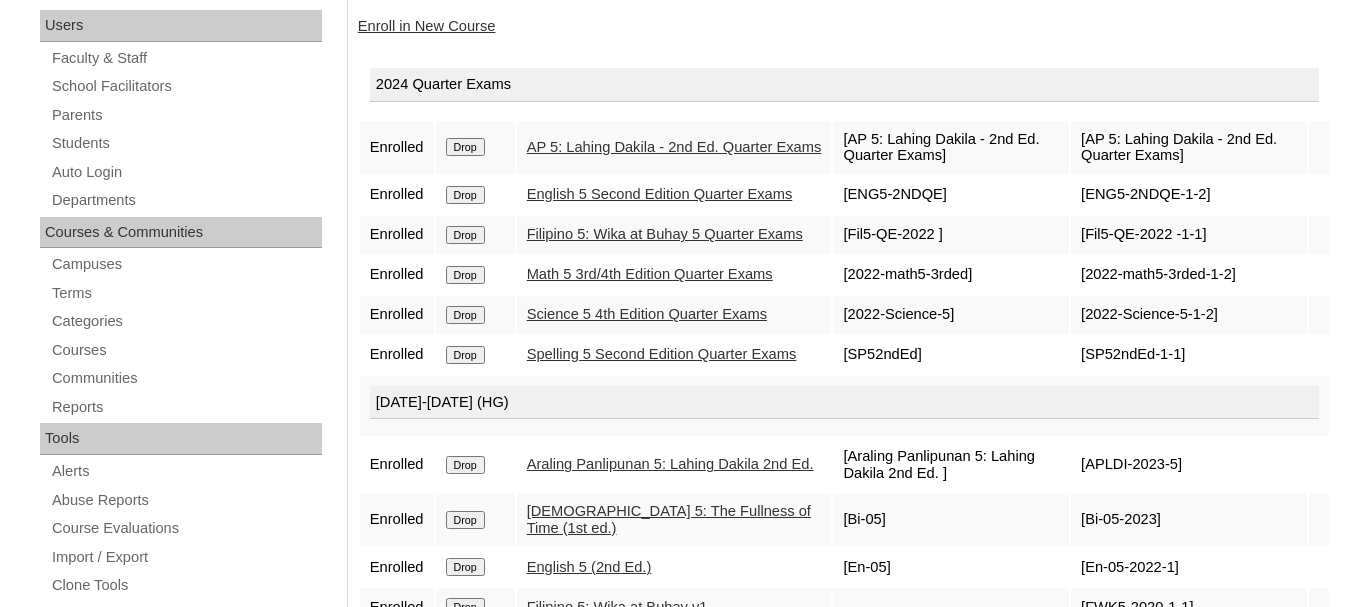 click on "Drop" at bounding box center (465, 147) 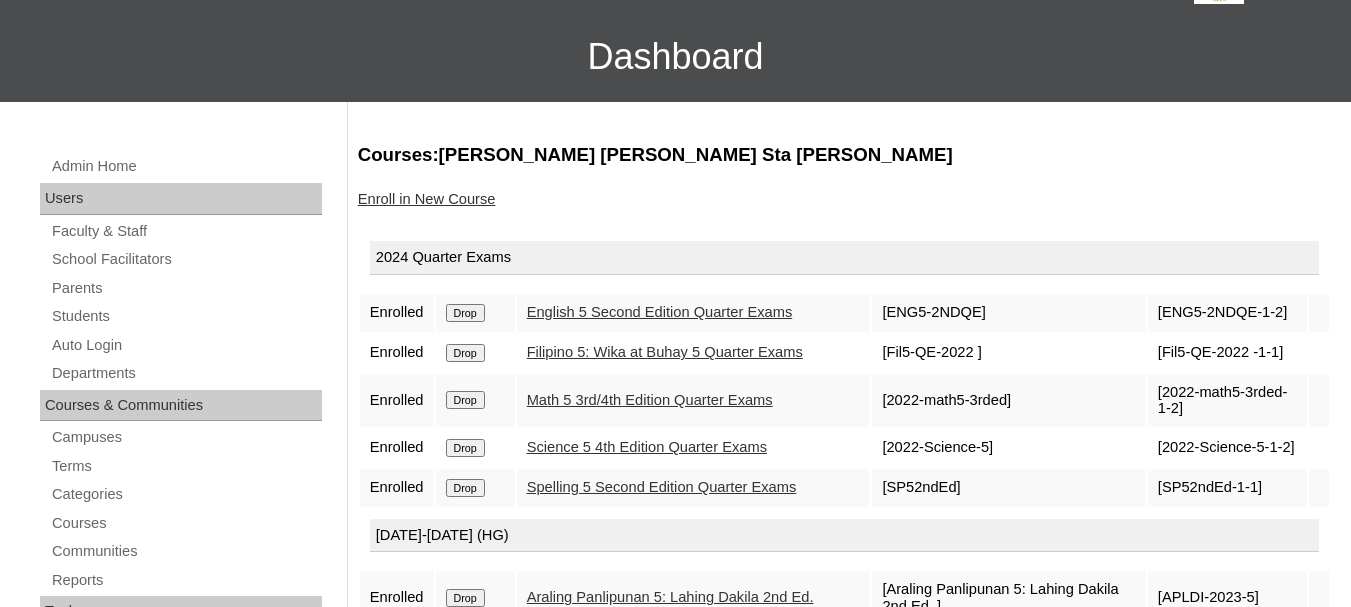 scroll, scrollTop: 300, scrollLeft: 0, axis: vertical 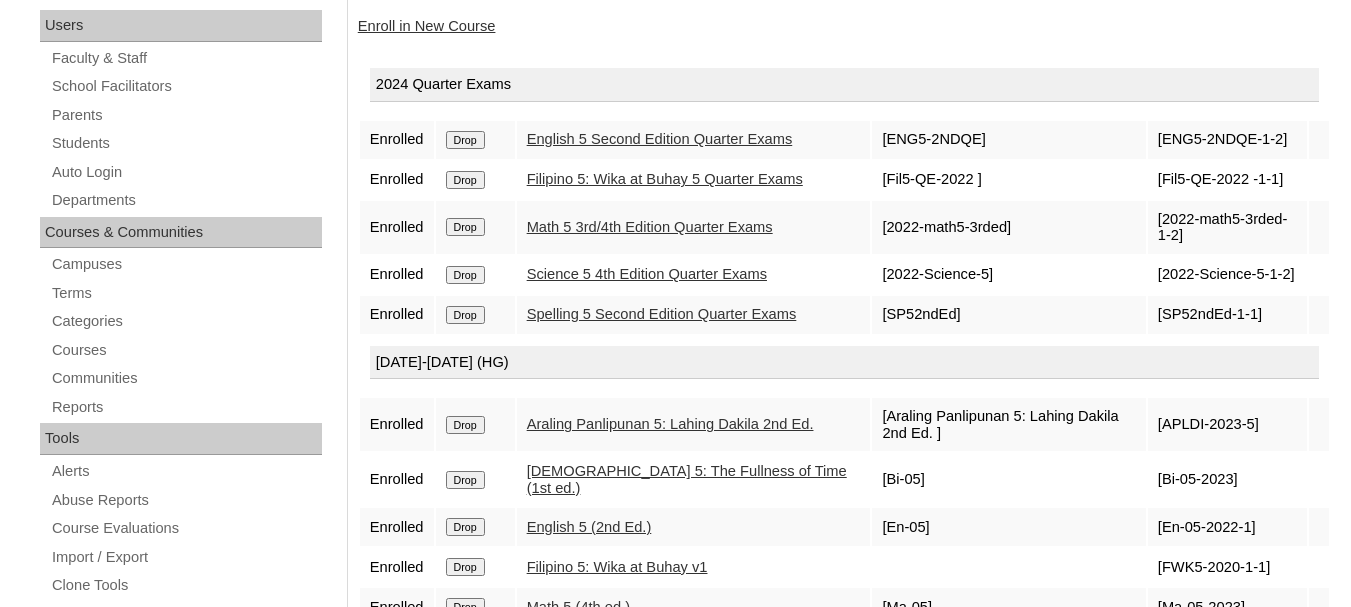 click on "Drop" at bounding box center (465, 140) 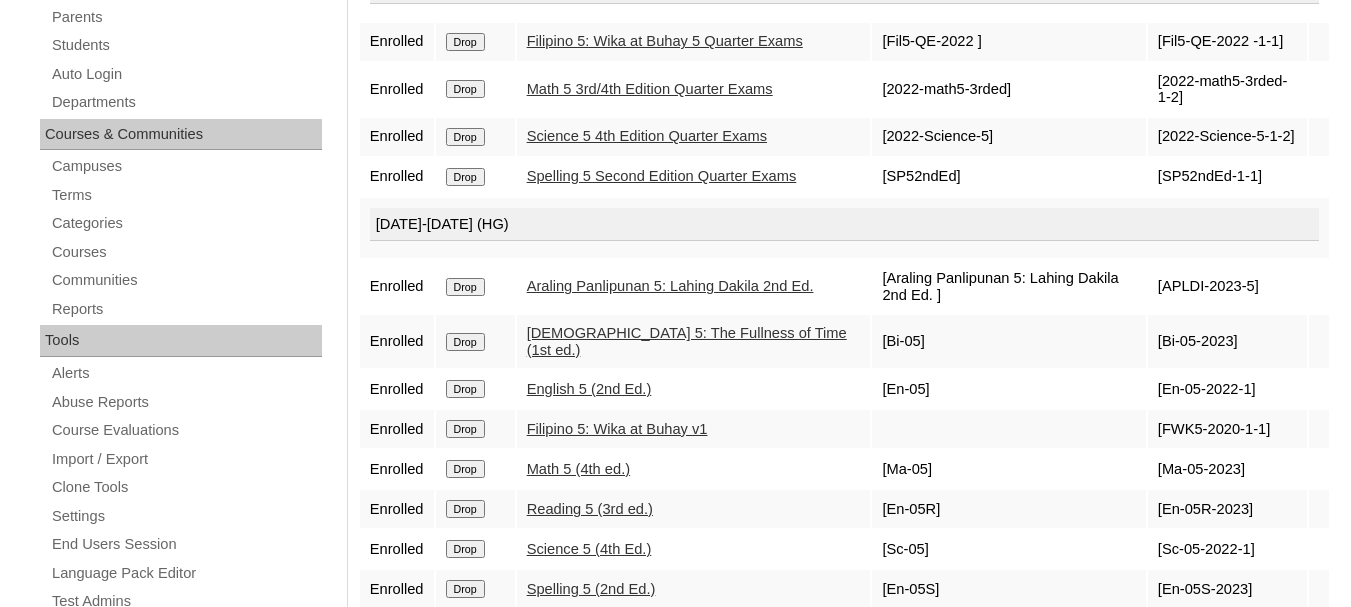 scroll, scrollTop: 300, scrollLeft: 0, axis: vertical 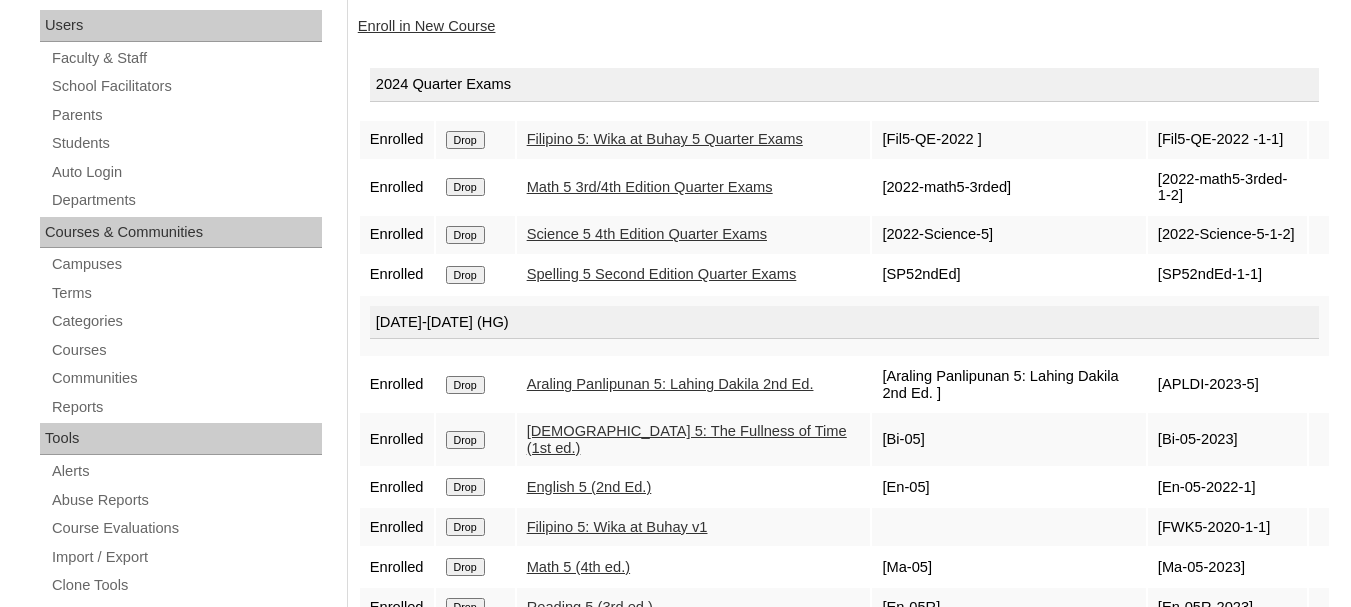 click on "Drop" at bounding box center [465, 140] 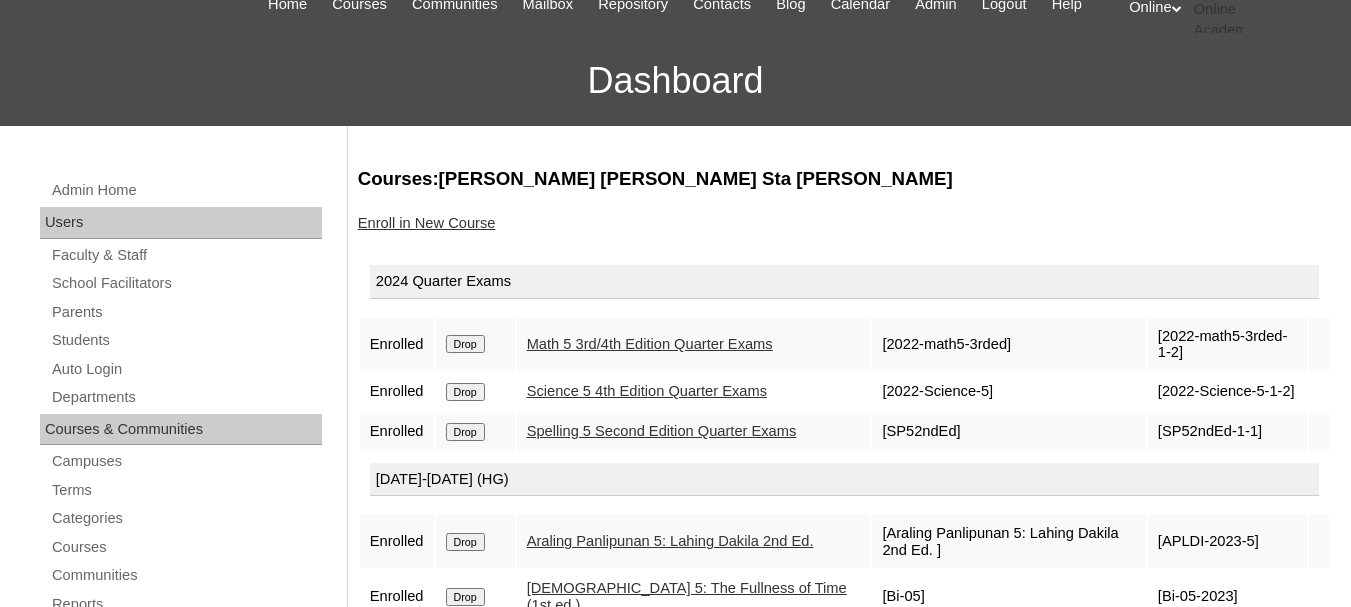 scroll, scrollTop: 200, scrollLeft: 0, axis: vertical 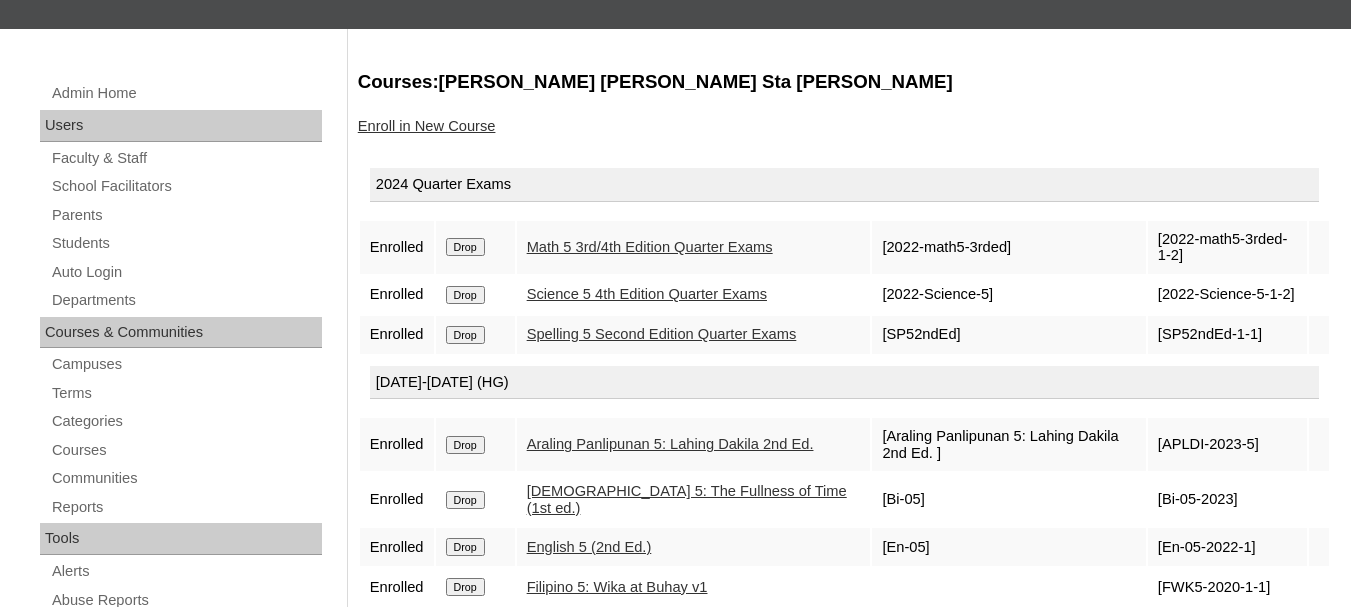click on "Drop" at bounding box center [465, 247] 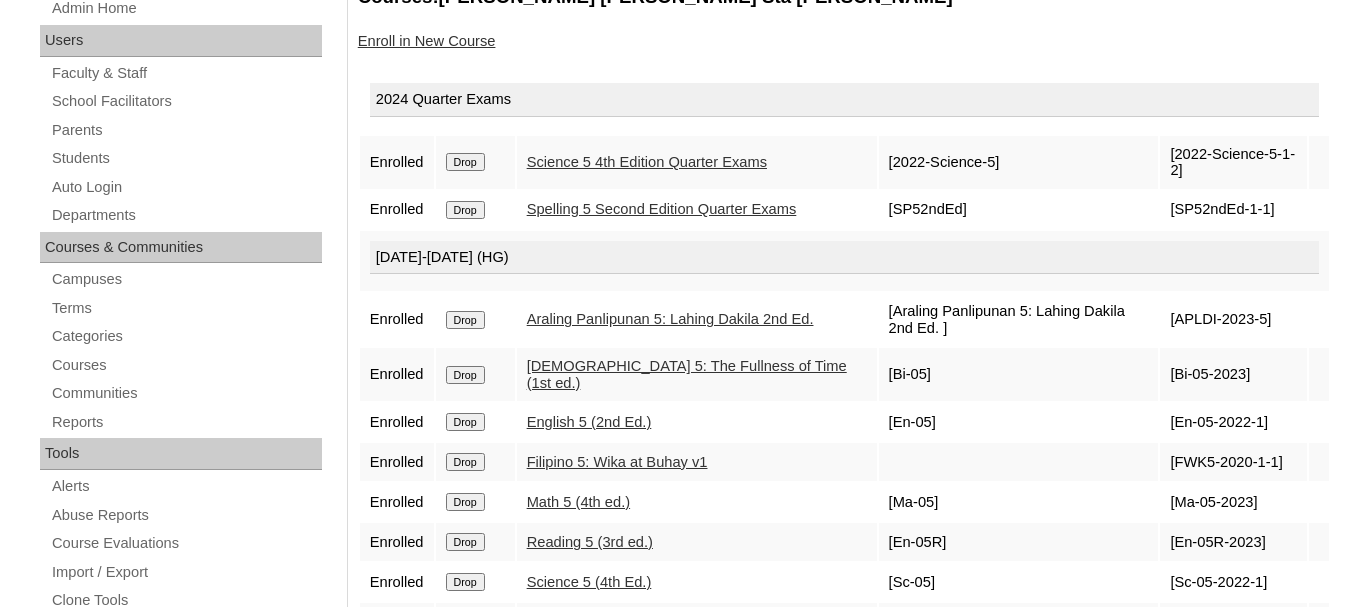 scroll, scrollTop: 300, scrollLeft: 0, axis: vertical 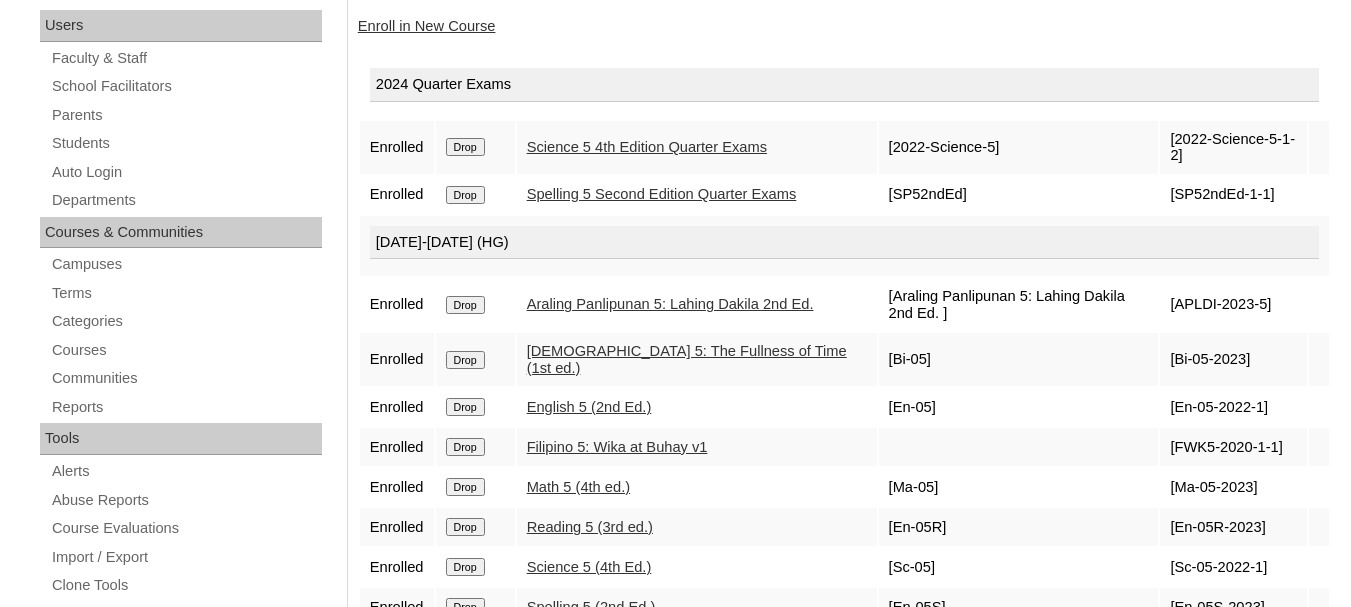click on "Drop" at bounding box center (465, 147) 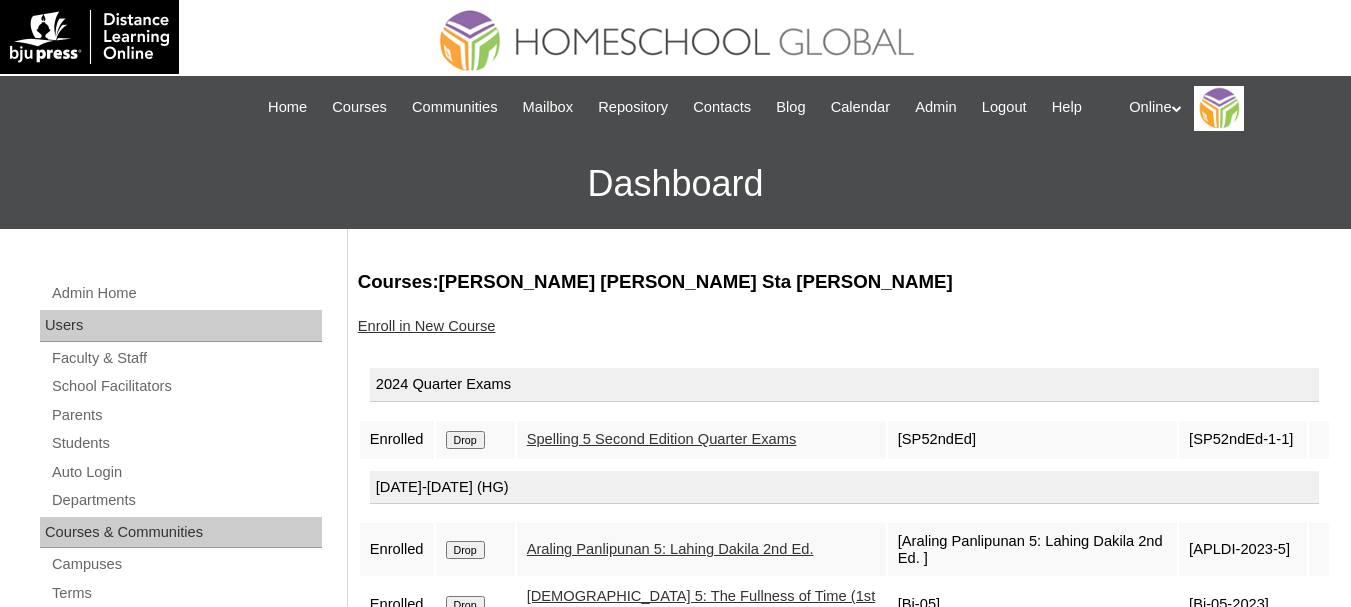 scroll, scrollTop: 300, scrollLeft: 0, axis: vertical 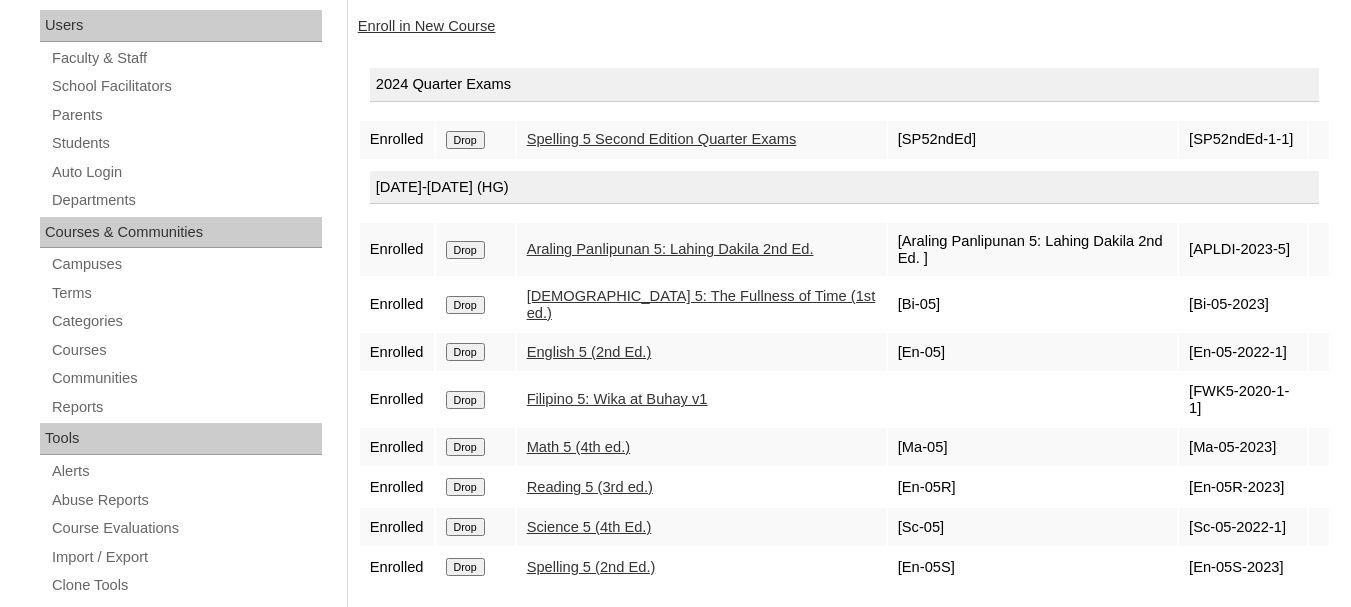 click on "Drop" at bounding box center (465, 140) 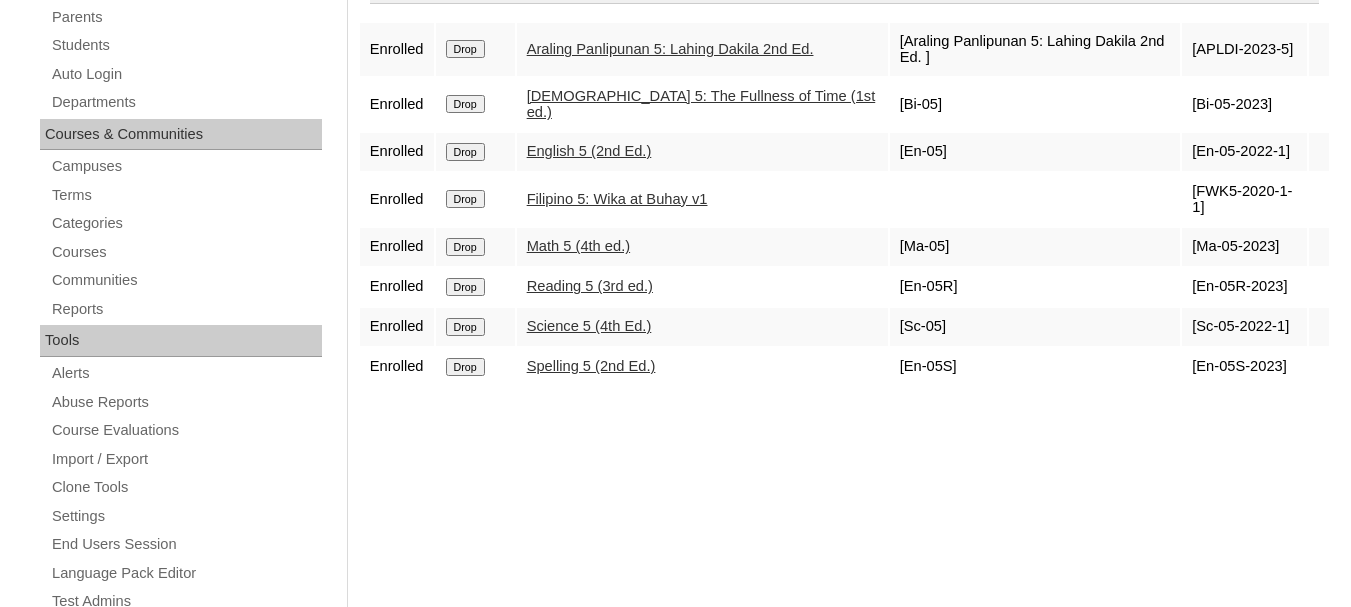 scroll, scrollTop: 400, scrollLeft: 0, axis: vertical 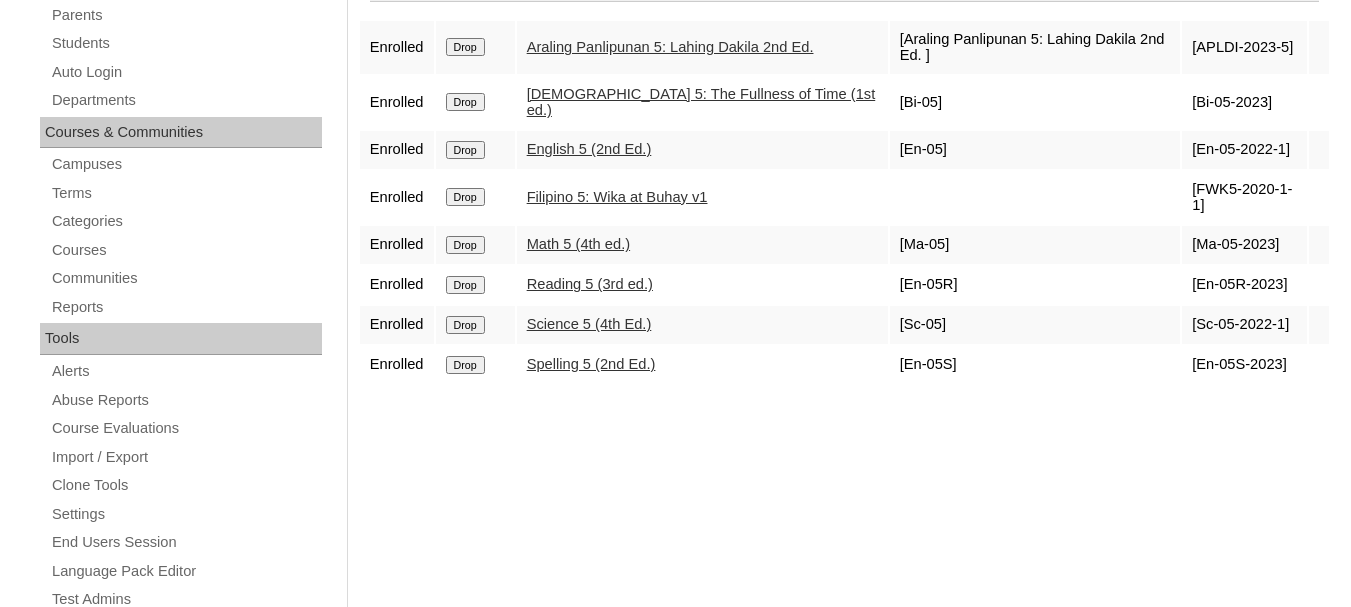 click on "Drop" at bounding box center [465, 47] 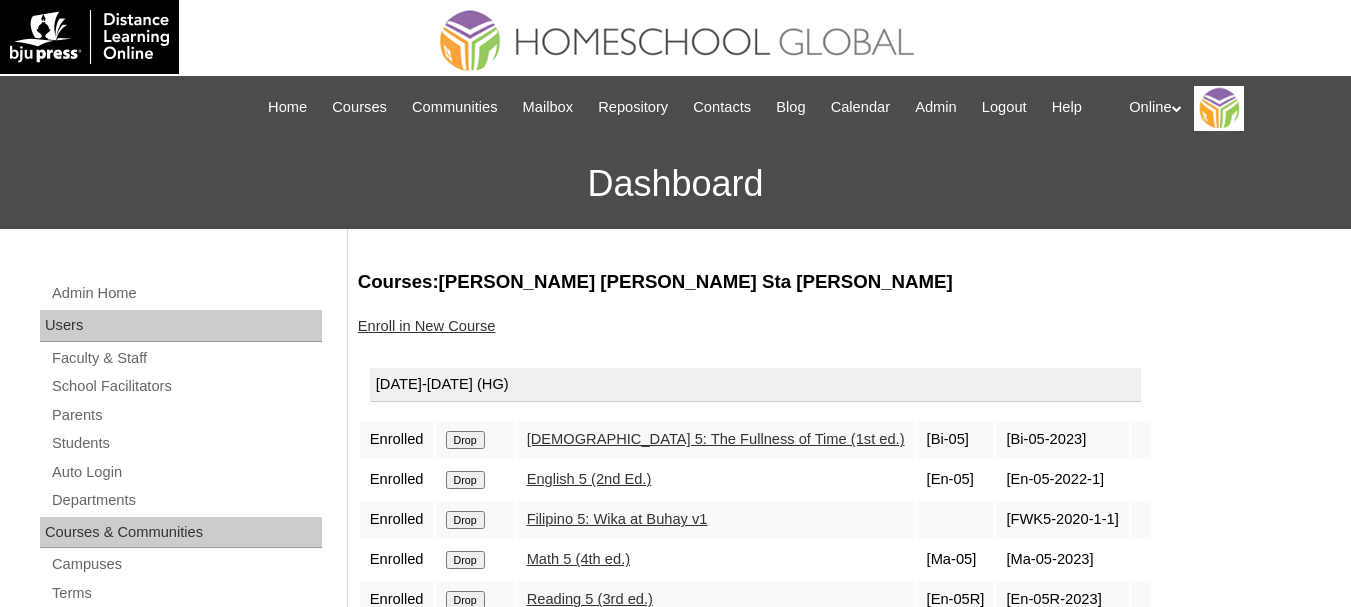 click on "Drop" at bounding box center [465, 440] 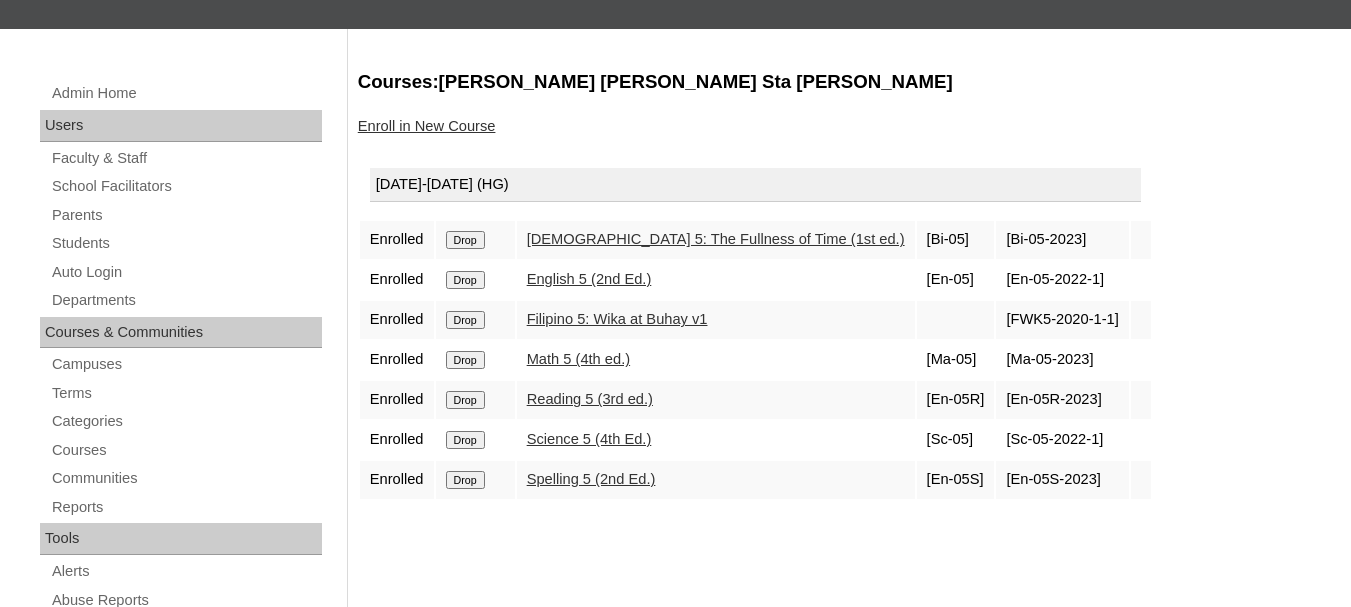 scroll, scrollTop: 200, scrollLeft: 0, axis: vertical 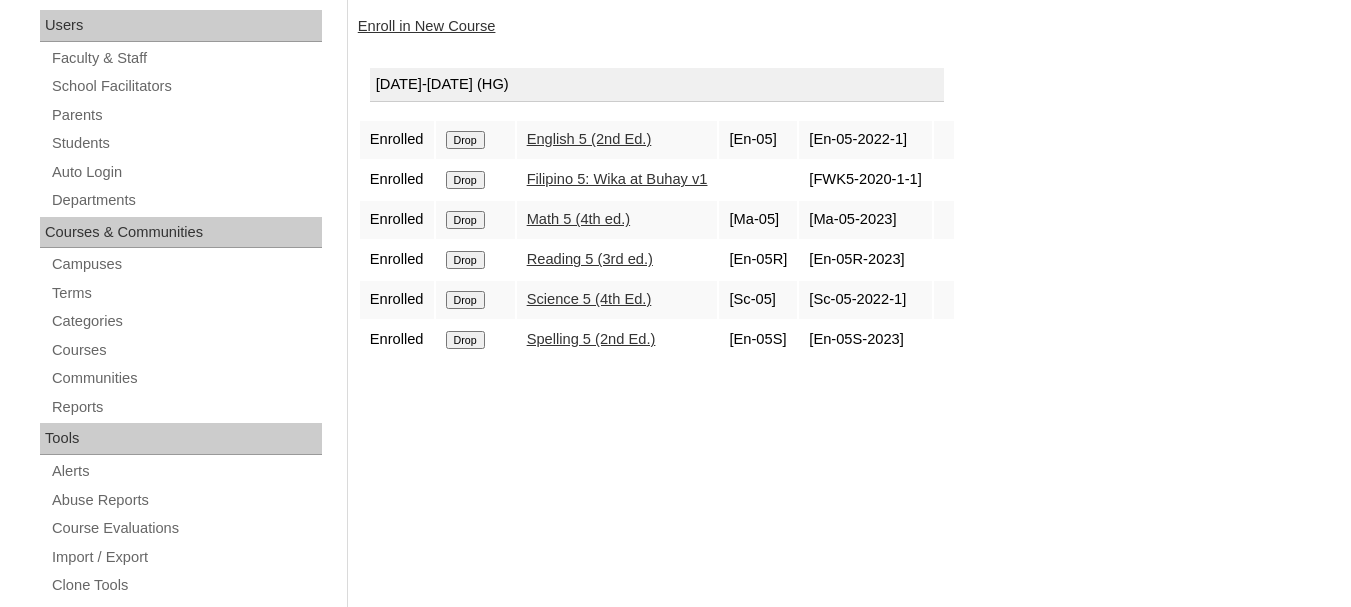click on "Drop" at bounding box center (465, 140) 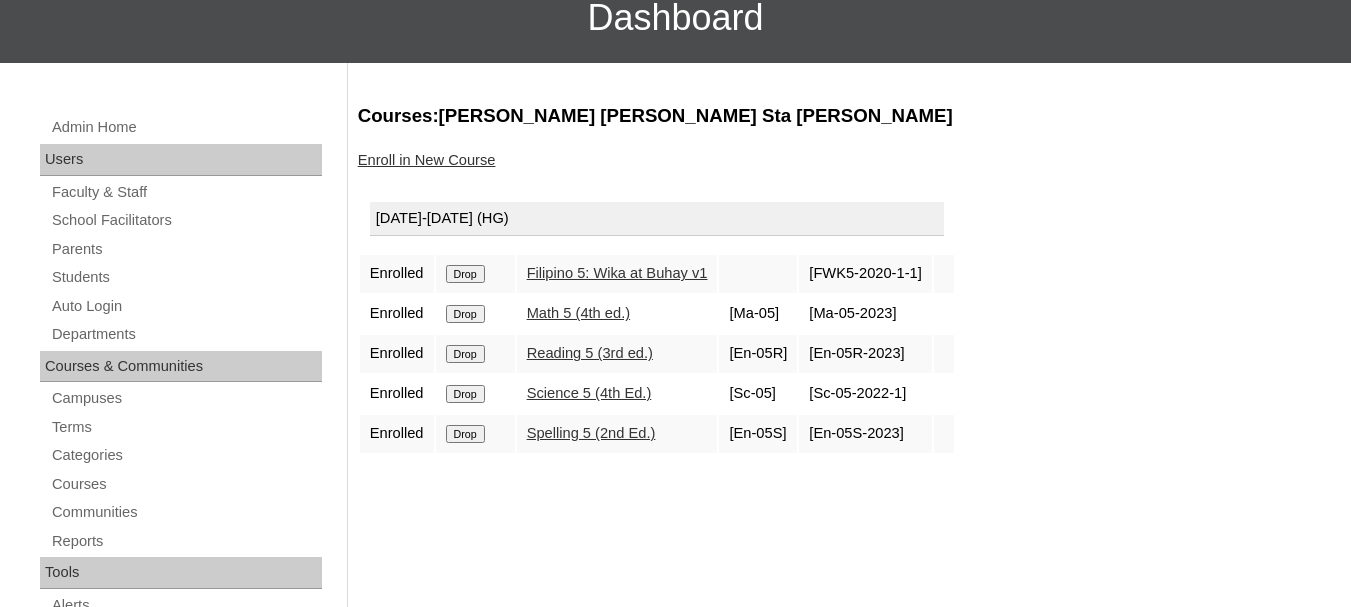 scroll, scrollTop: 300, scrollLeft: 0, axis: vertical 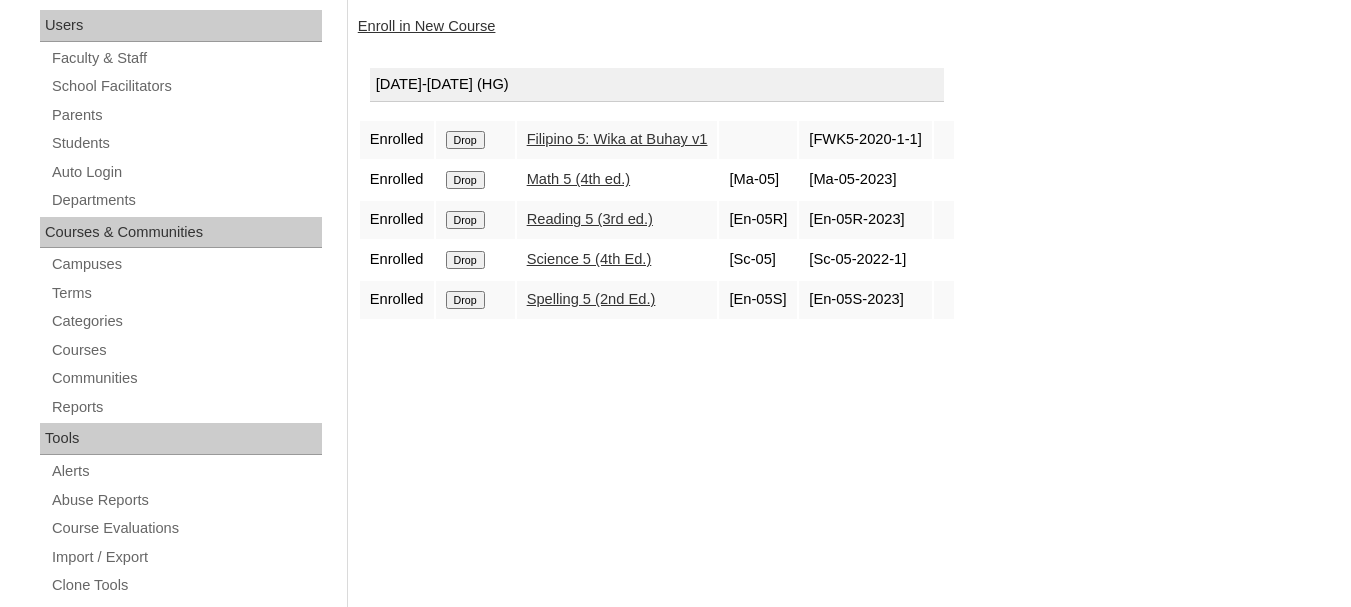 click on "Drop" at bounding box center (465, 140) 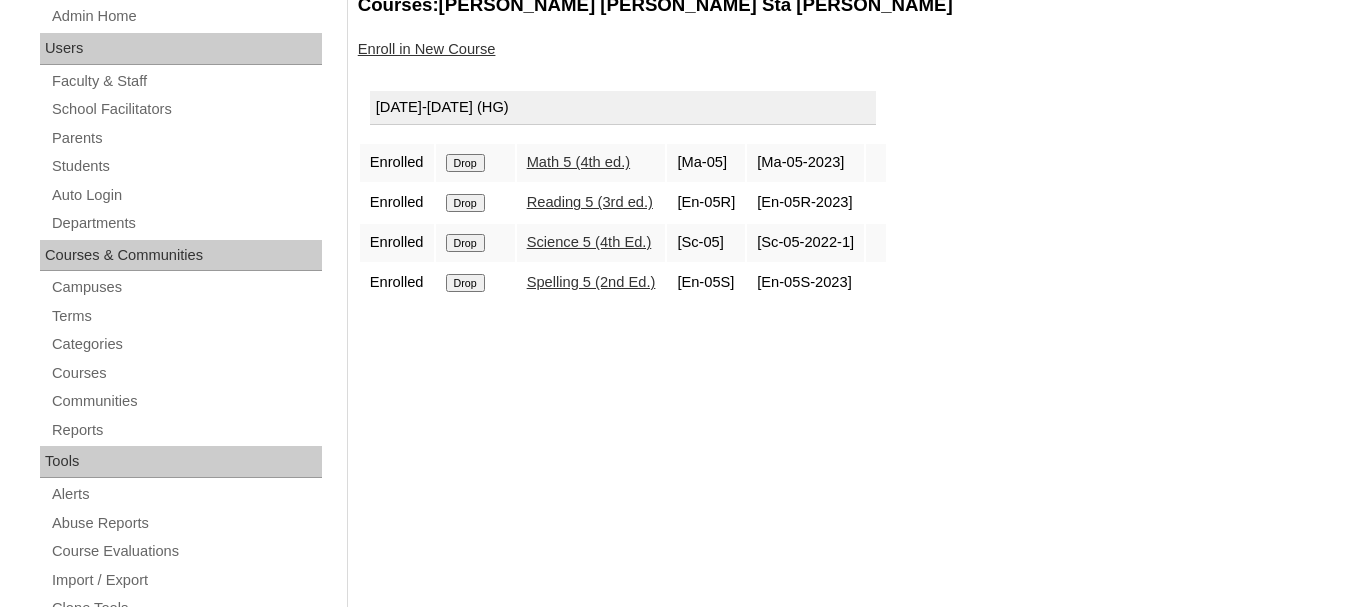 scroll, scrollTop: 300, scrollLeft: 0, axis: vertical 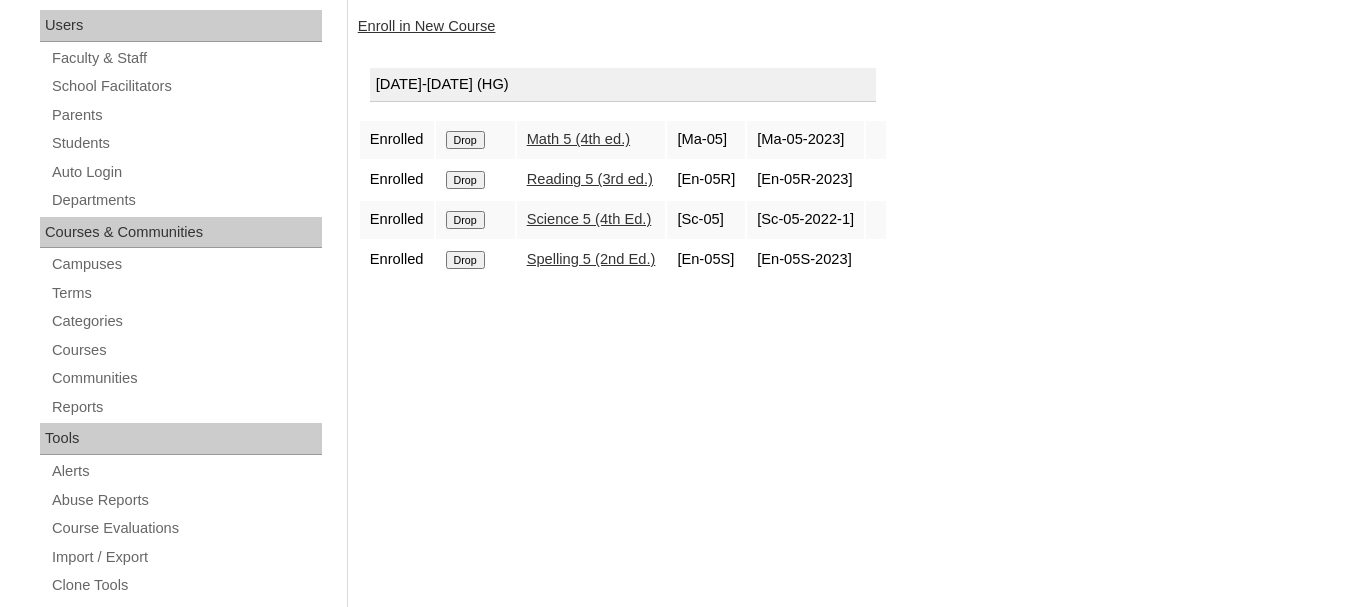 click on "Drop" at bounding box center [465, 140] 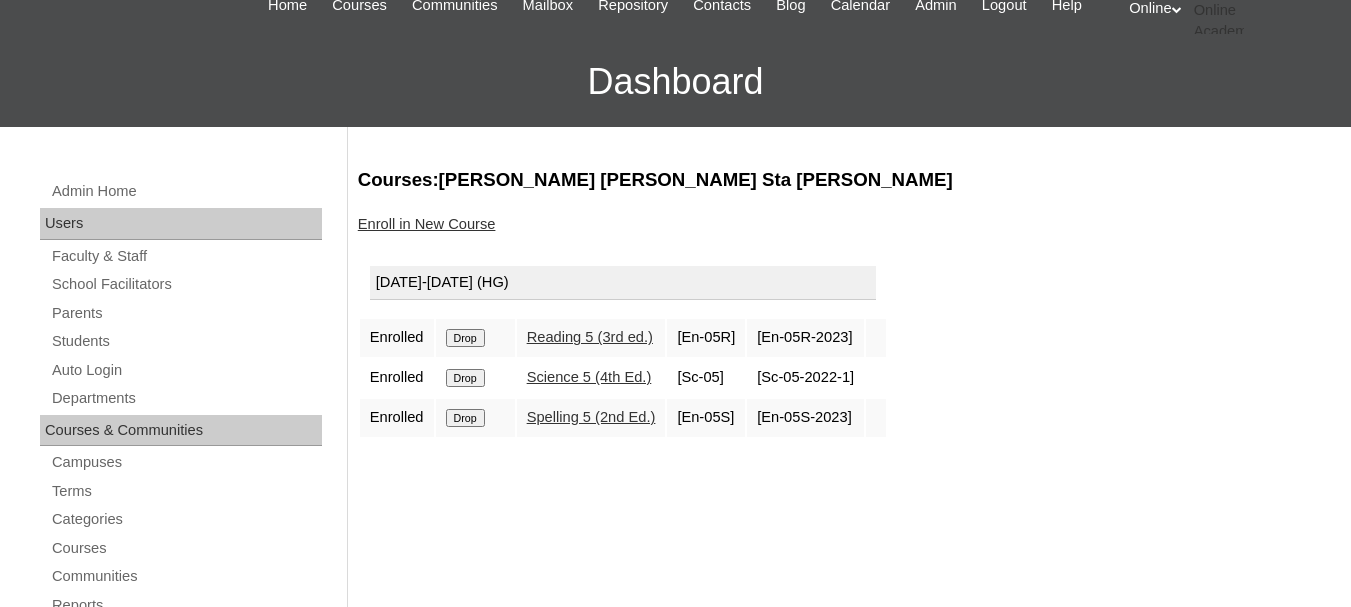 scroll, scrollTop: 300, scrollLeft: 0, axis: vertical 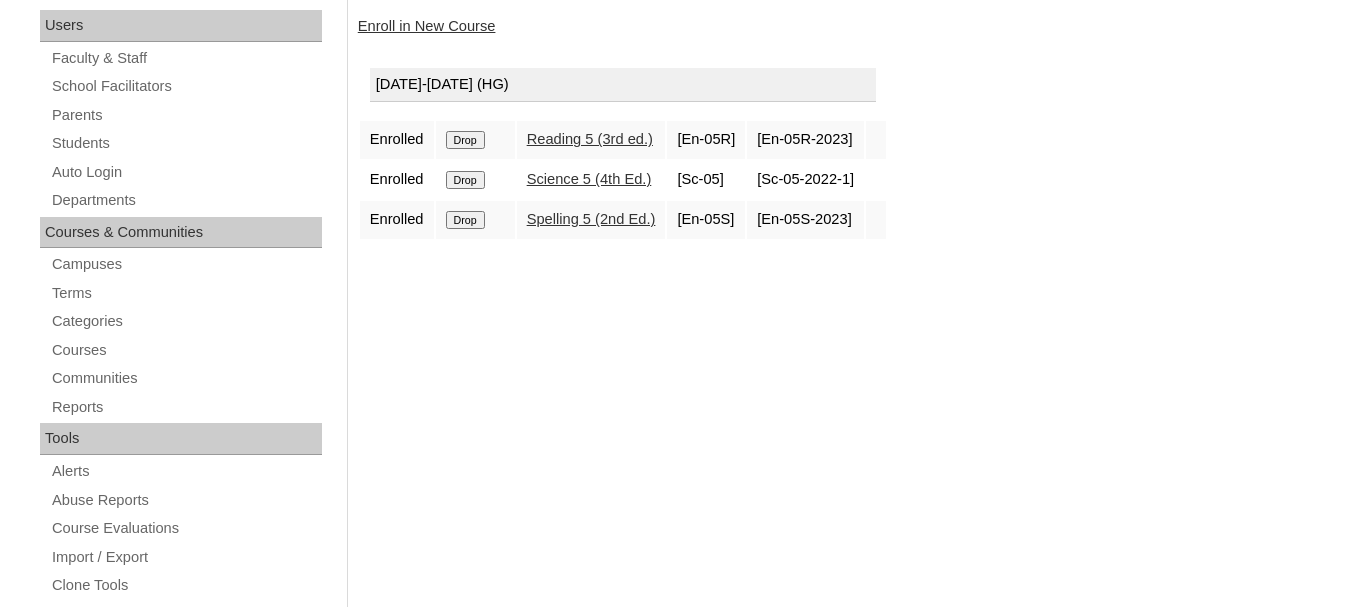 click on "Drop" at bounding box center [465, 140] 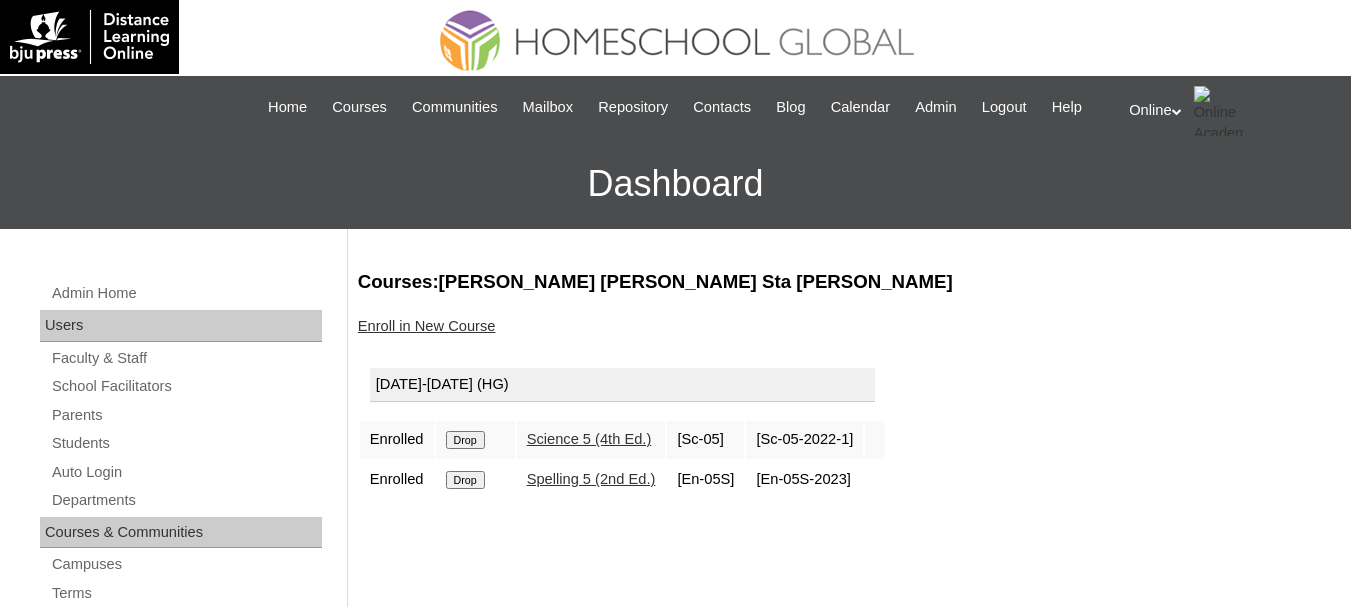 scroll, scrollTop: 0, scrollLeft: 0, axis: both 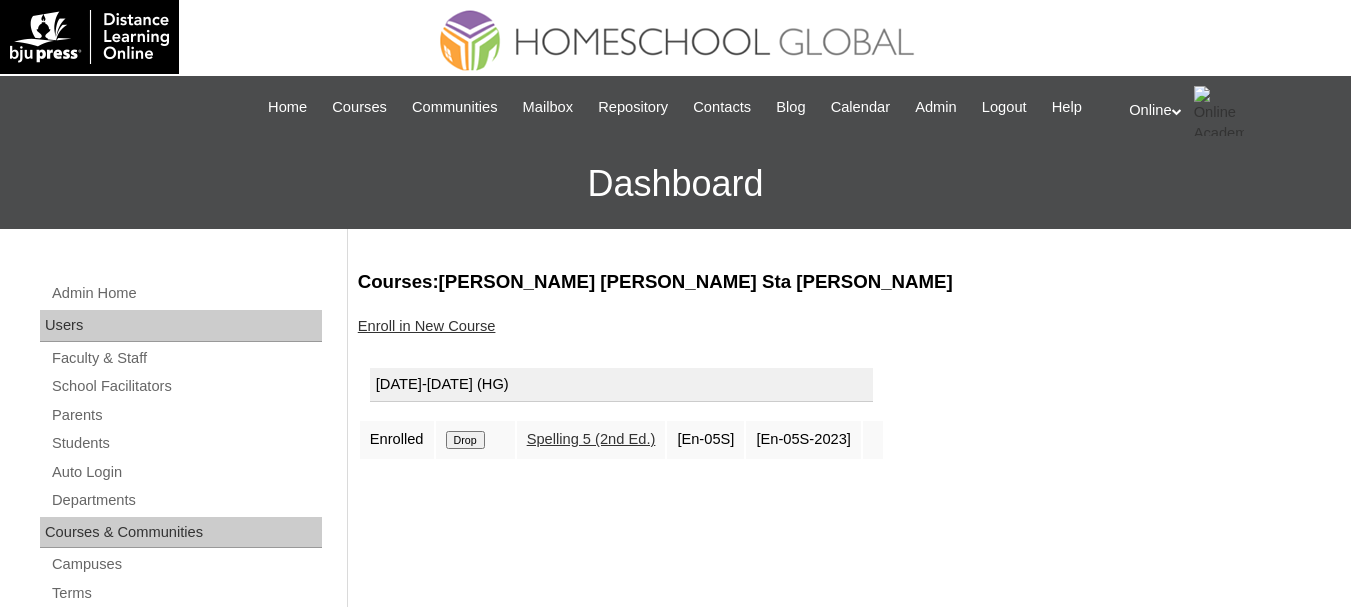 click on "Drop" at bounding box center [465, 440] 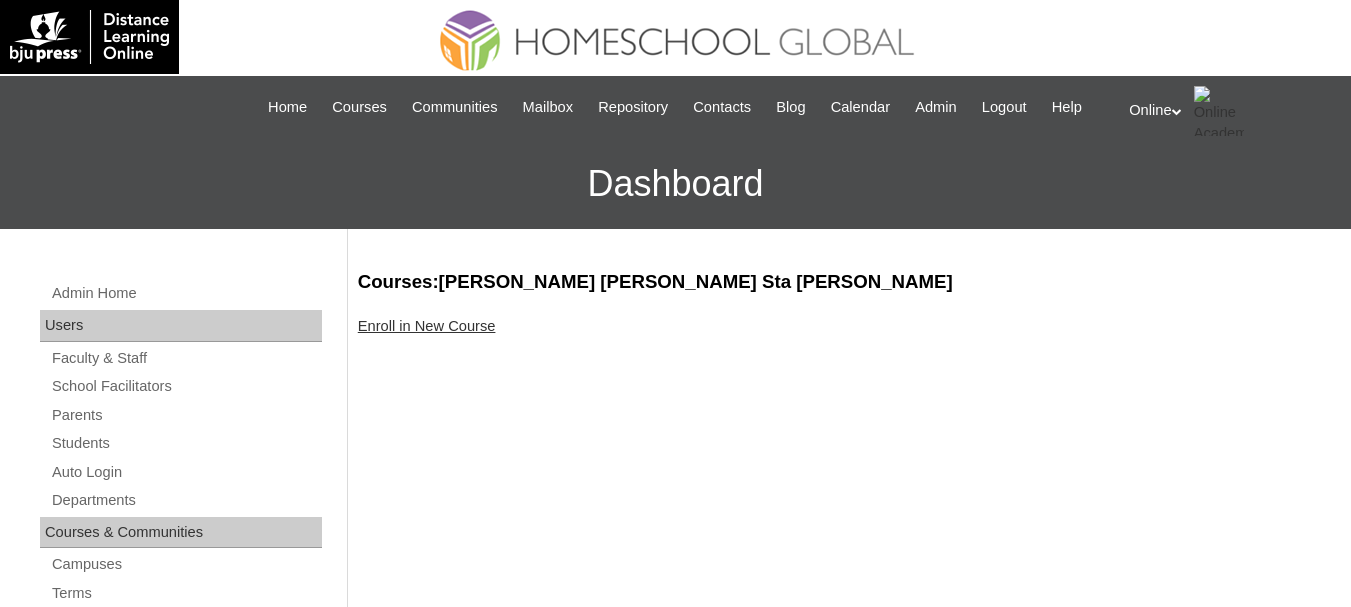 scroll, scrollTop: 0, scrollLeft: 0, axis: both 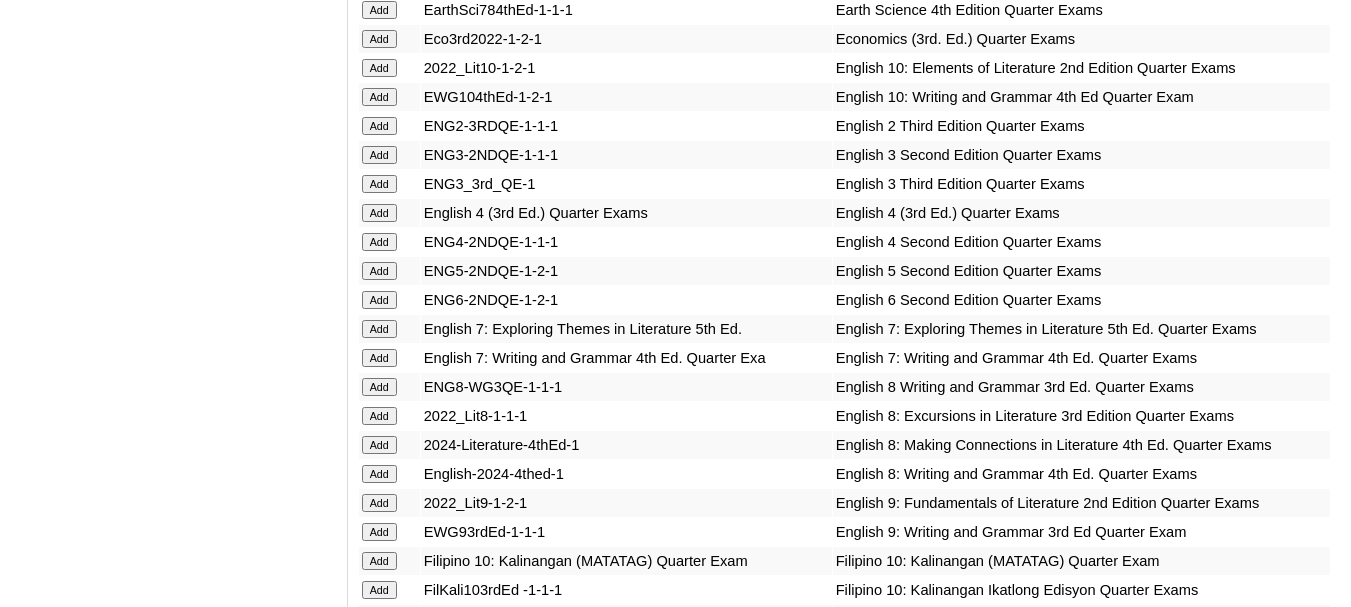 click on "Add" at bounding box center [379, -1224] 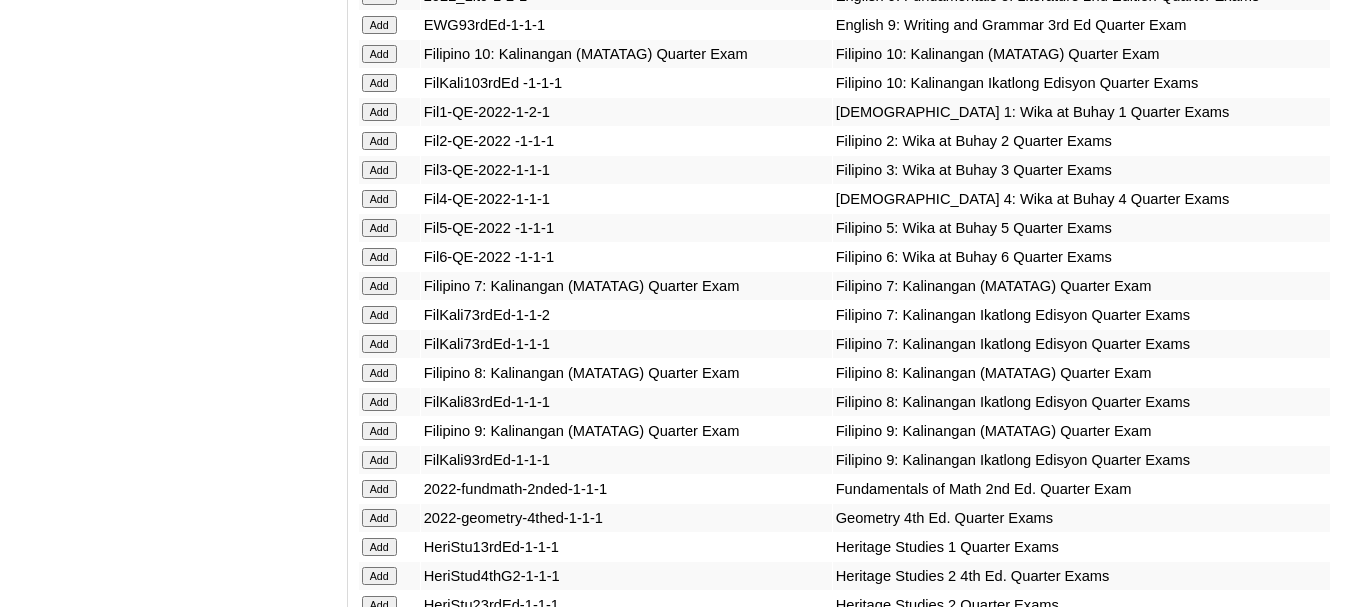 scroll, scrollTop: 2200, scrollLeft: 0, axis: vertical 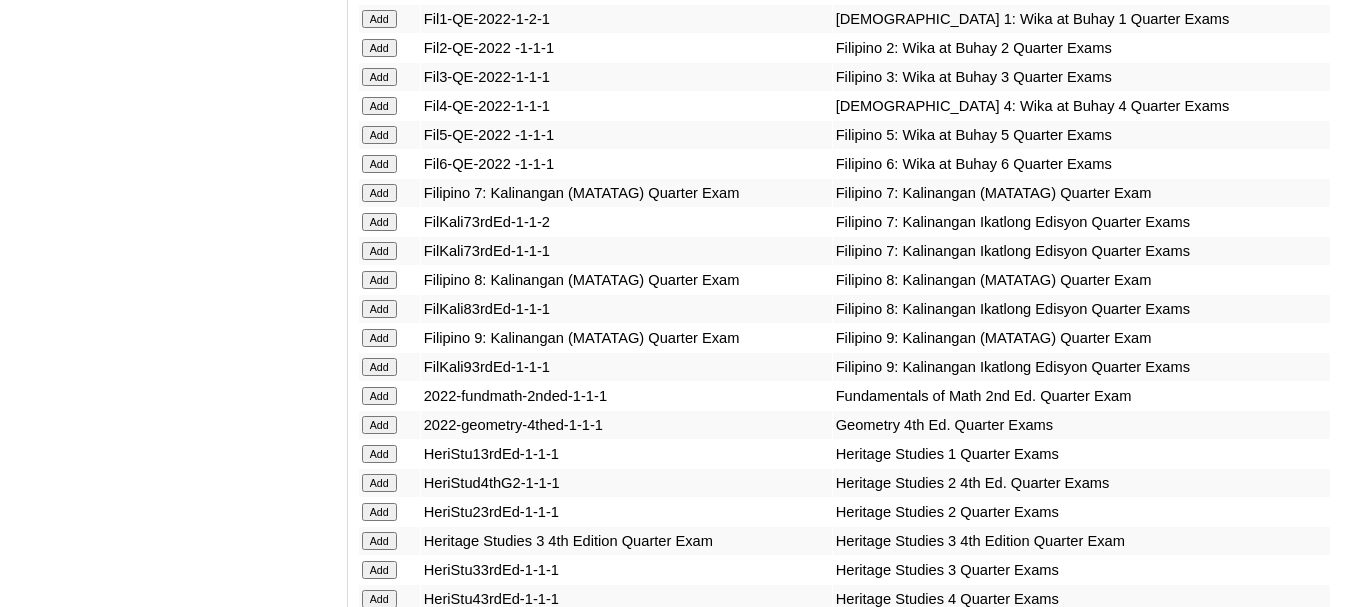 click on "Add" at bounding box center [379, -1824] 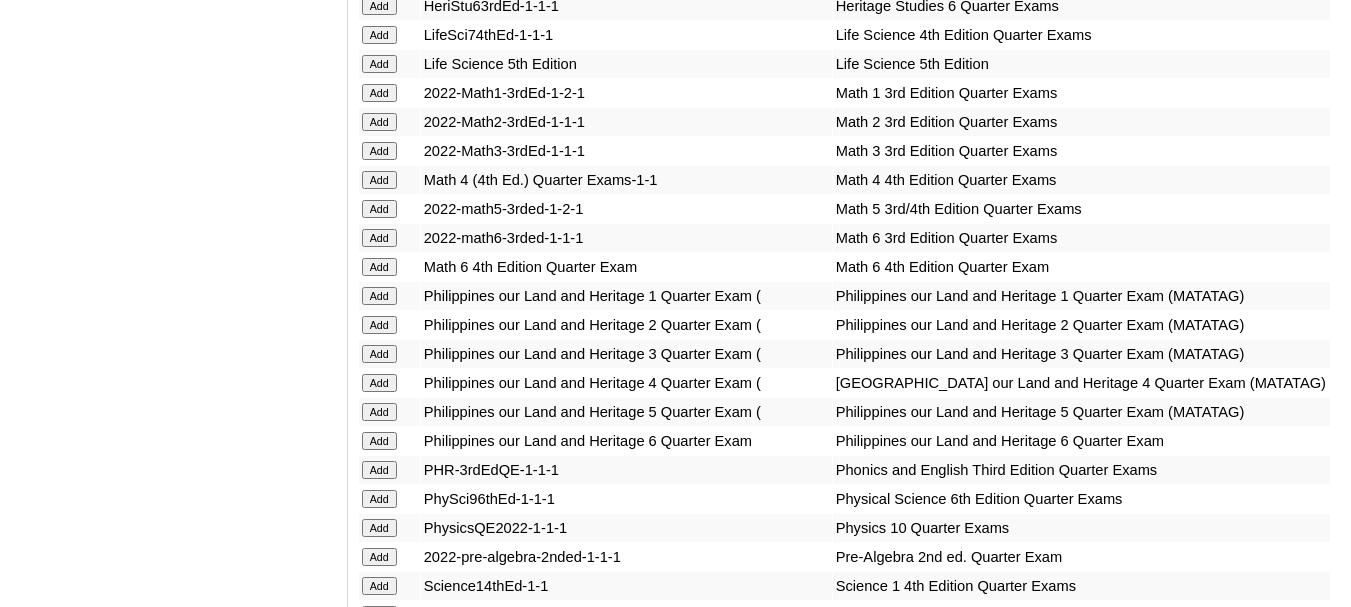 scroll, scrollTop: 2900, scrollLeft: 0, axis: vertical 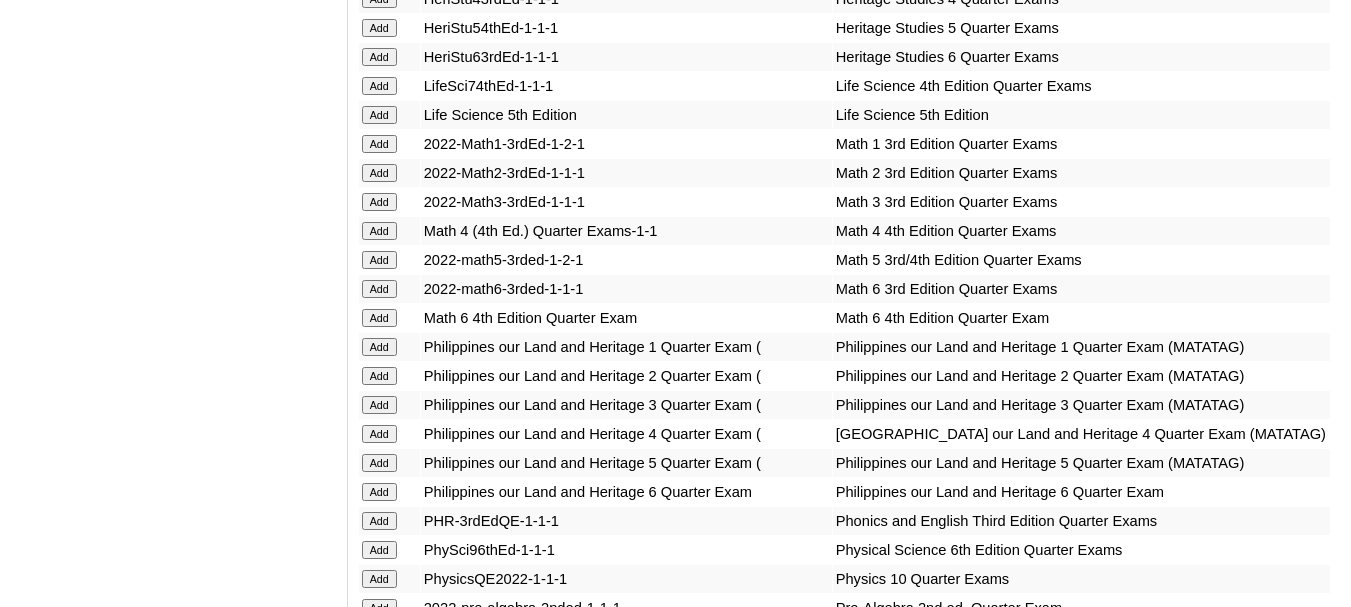 click on "Add" at bounding box center [379, -2424] 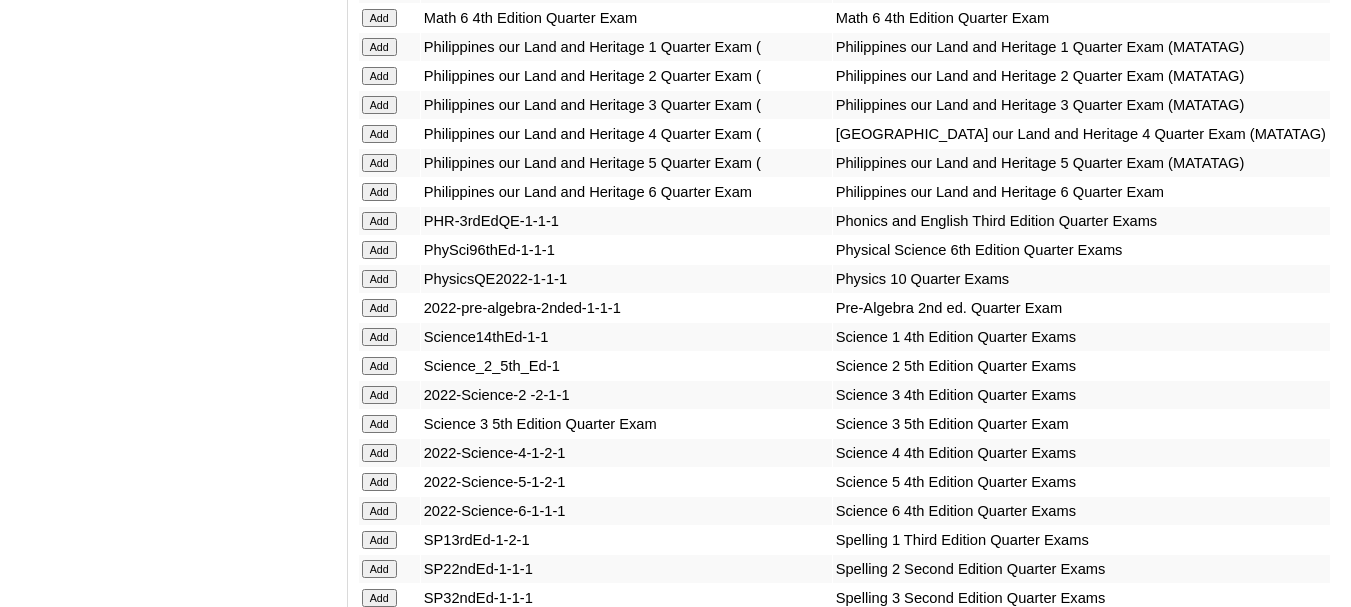 scroll, scrollTop: 3200, scrollLeft: 0, axis: vertical 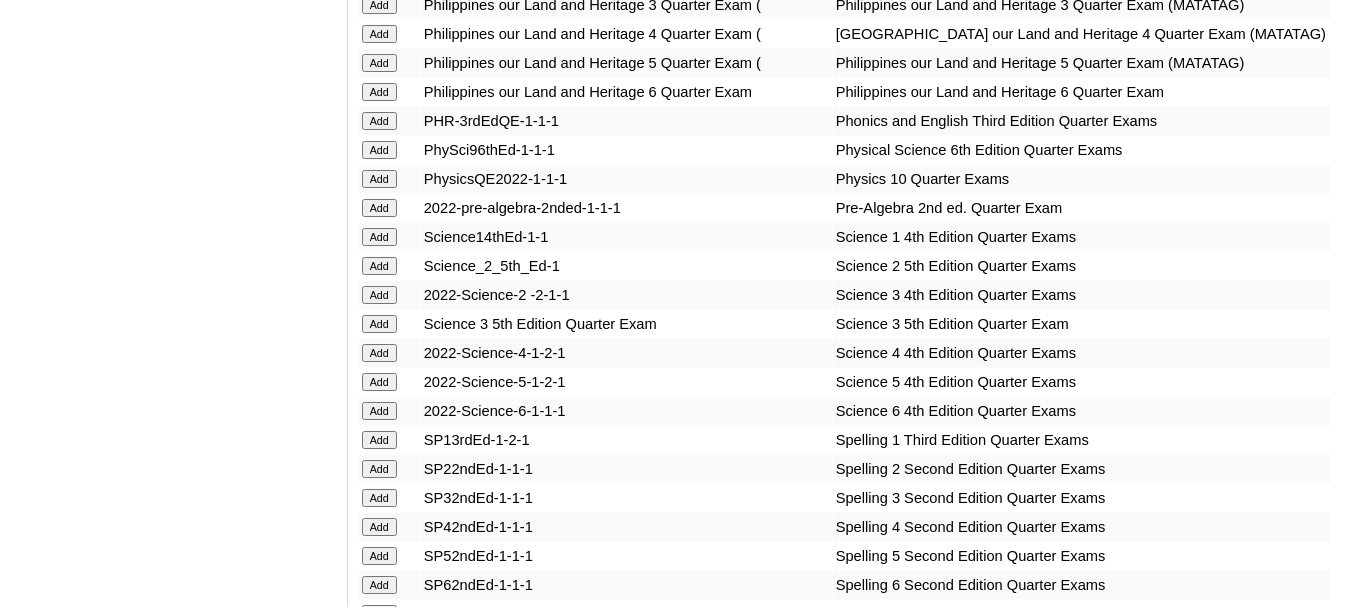 click on "Add" at bounding box center (379, -2824) 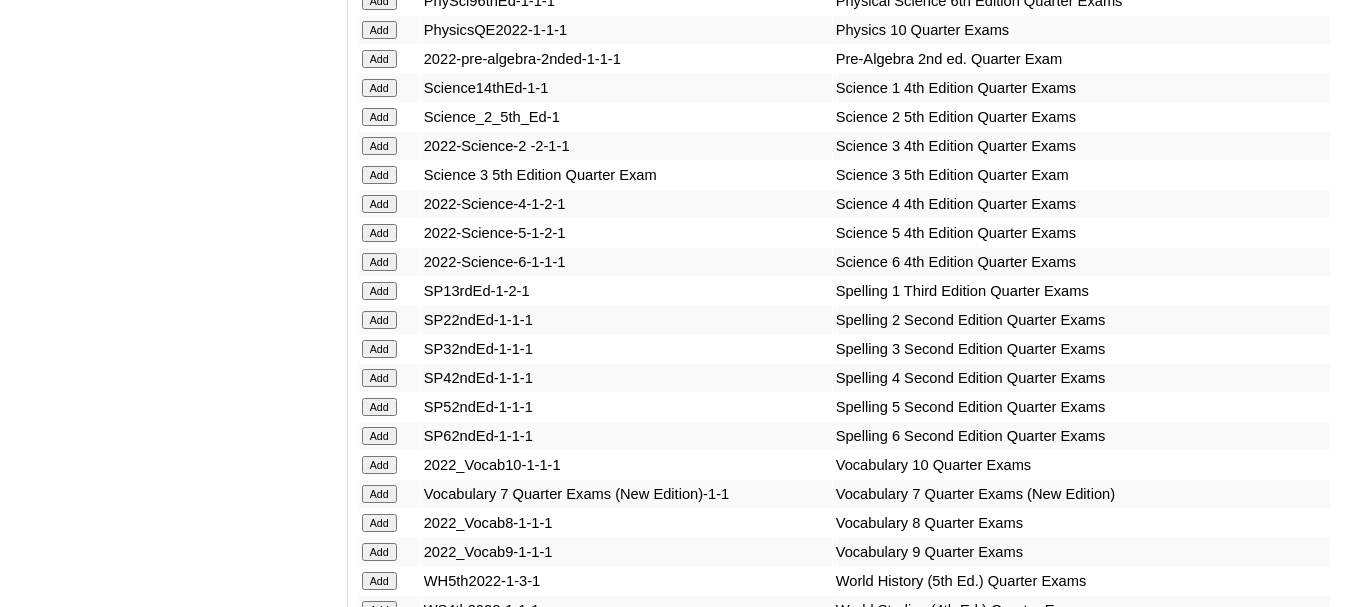scroll, scrollTop: 3400, scrollLeft: 0, axis: vertical 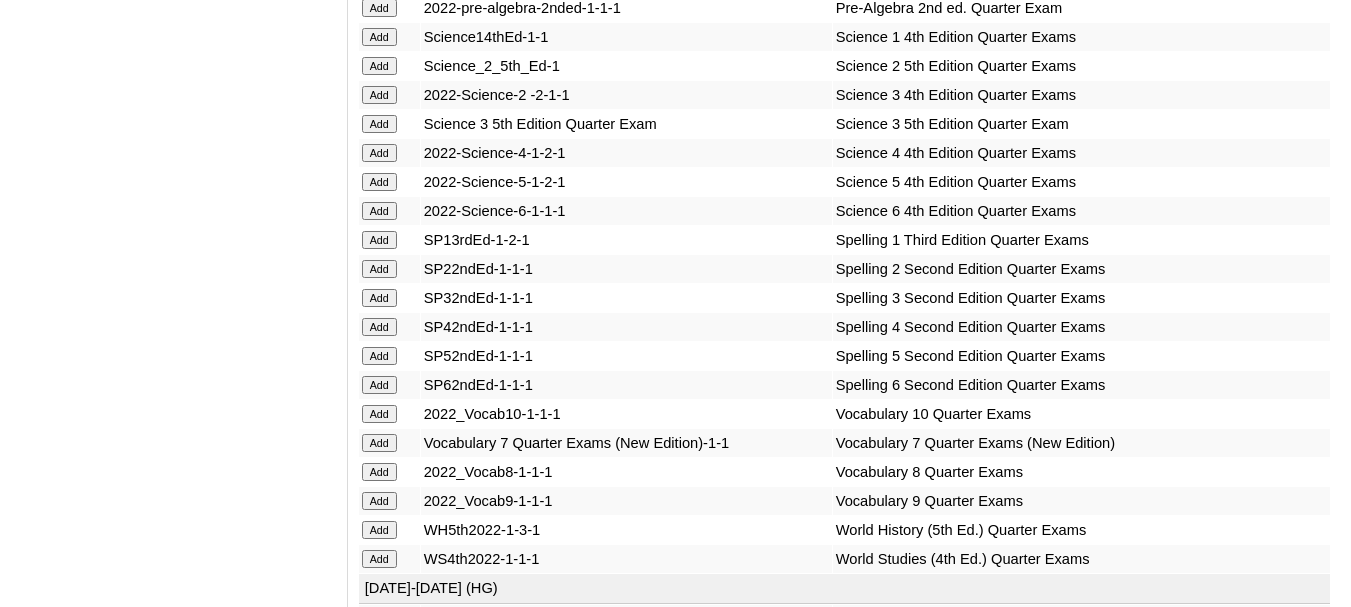 click on "Add" at bounding box center [379, -3024] 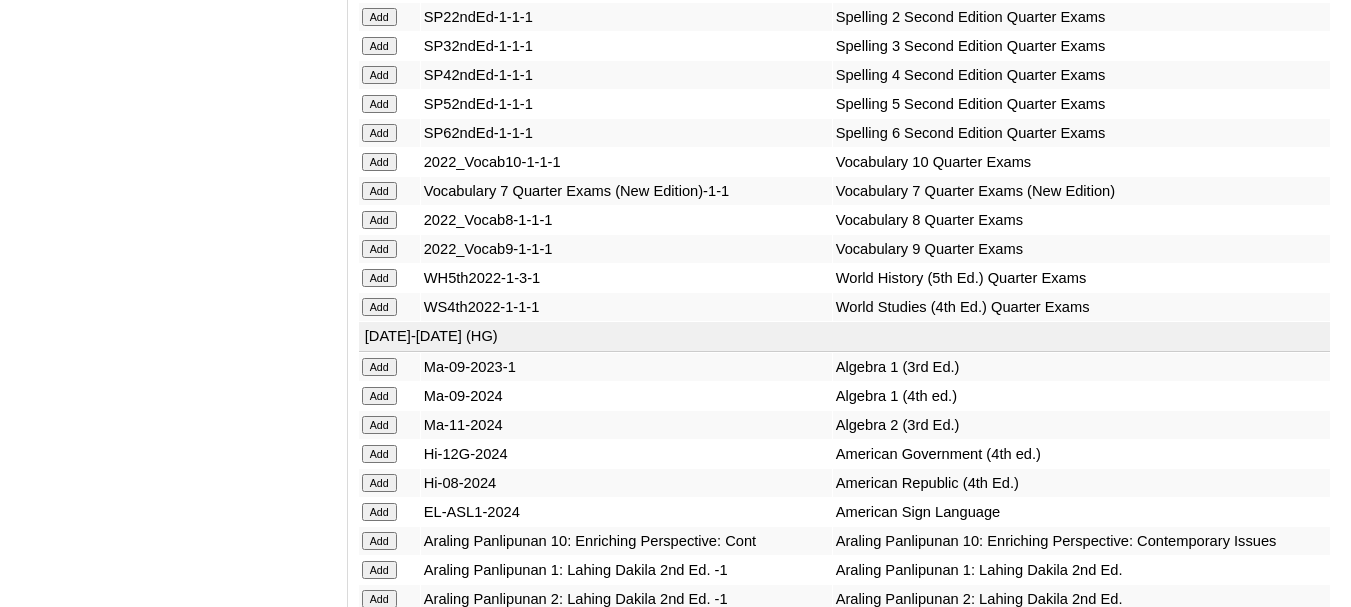 scroll, scrollTop: 3700, scrollLeft: 0, axis: vertical 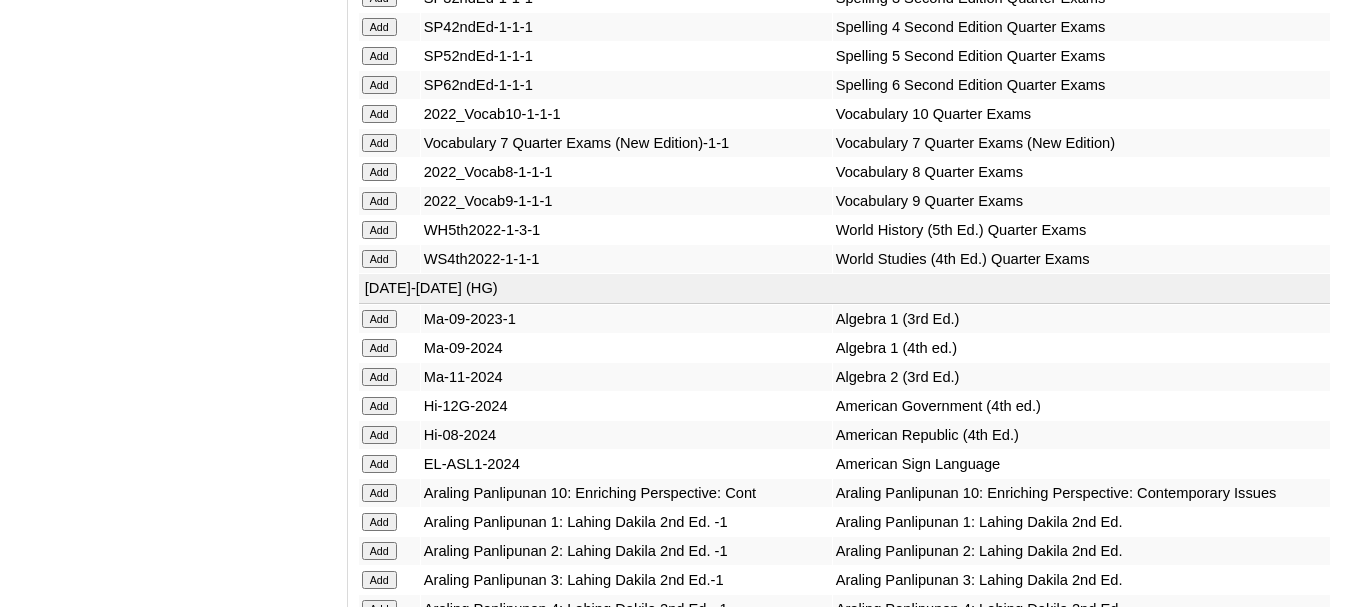 click on "Add" at bounding box center [379, -3324] 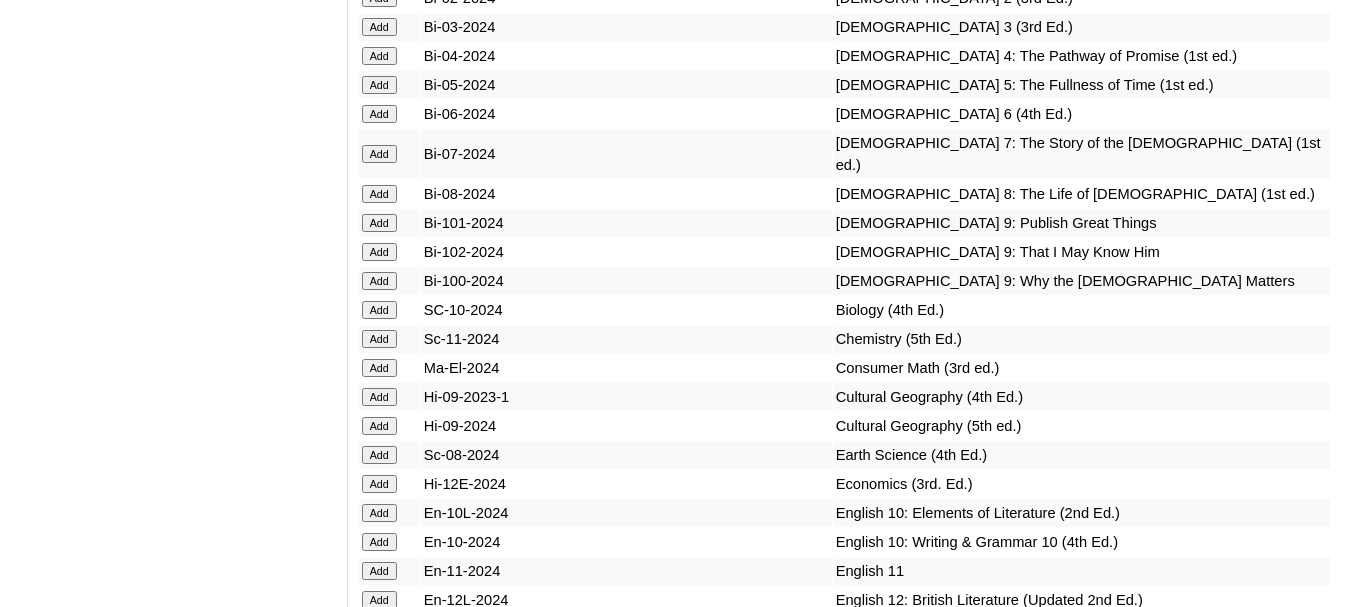 scroll, scrollTop: 4900, scrollLeft: 0, axis: vertical 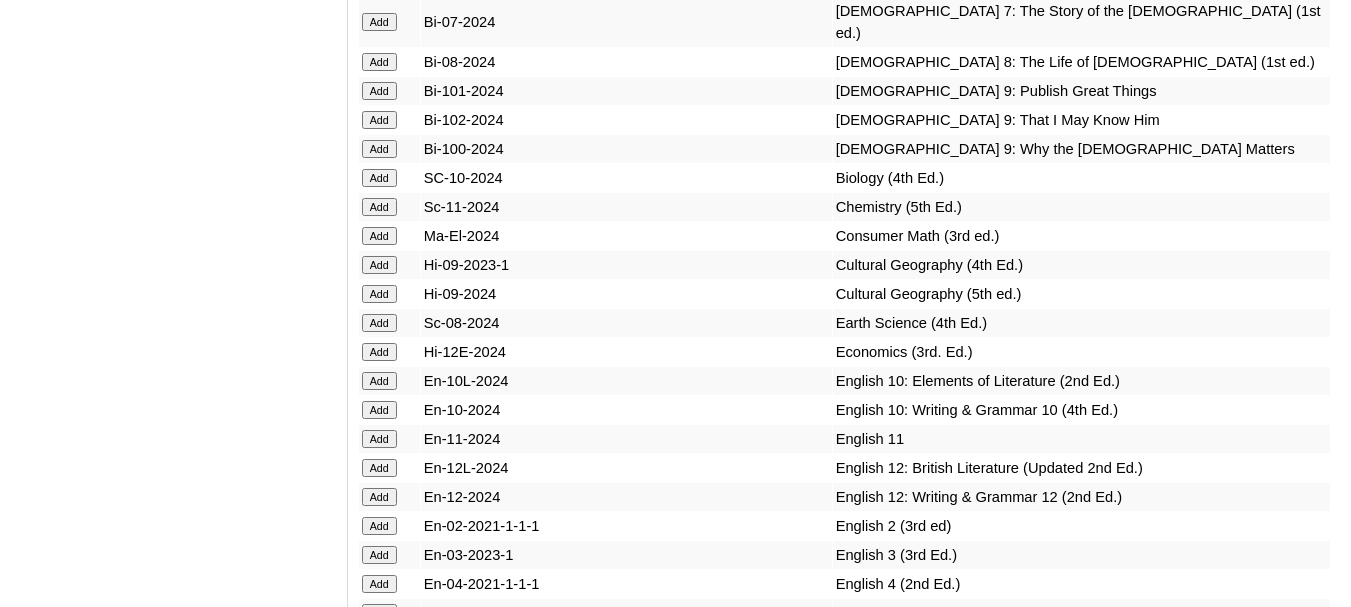 click on "Add" at bounding box center (379, -4524) 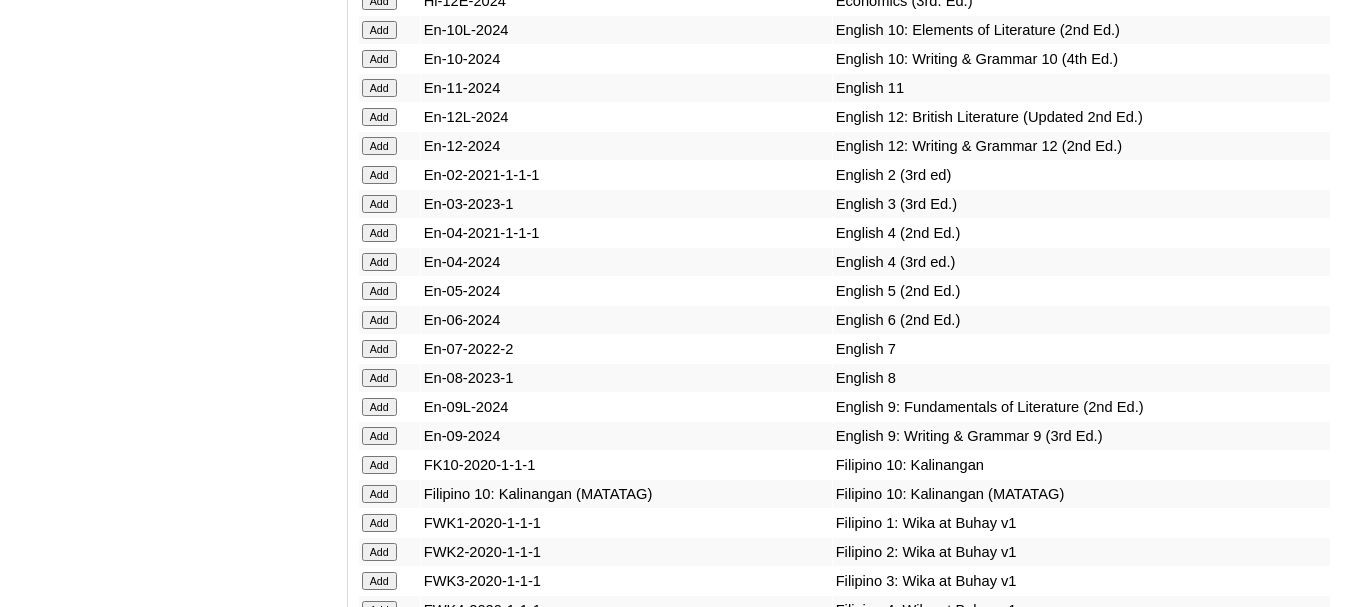 scroll, scrollTop: 5300, scrollLeft: 0, axis: vertical 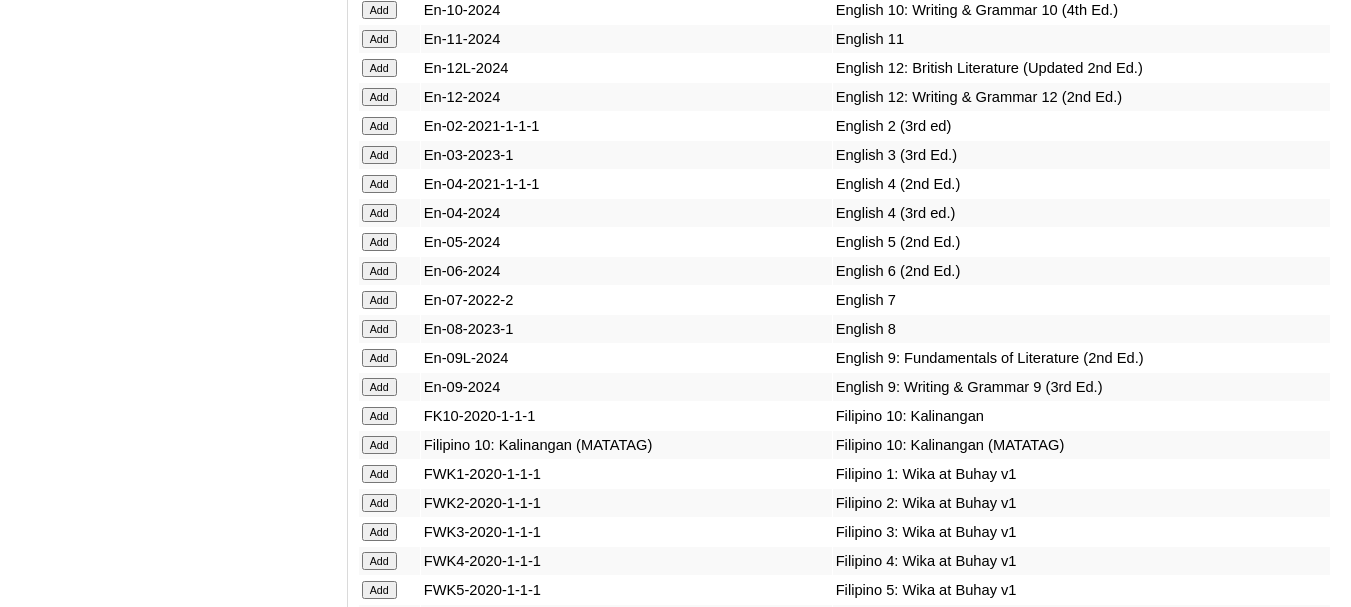 click on "Add" at bounding box center [379, -4924] 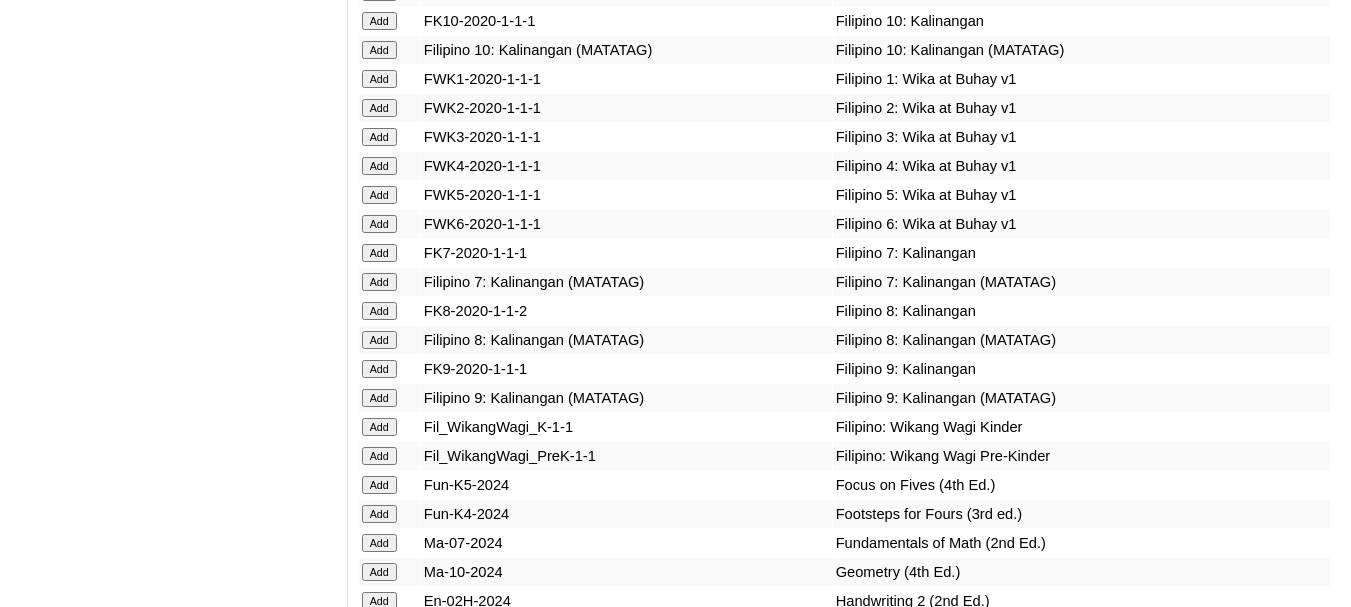 scroll, scrollTop: 5700, scrollLeft: 0, axis: vertical 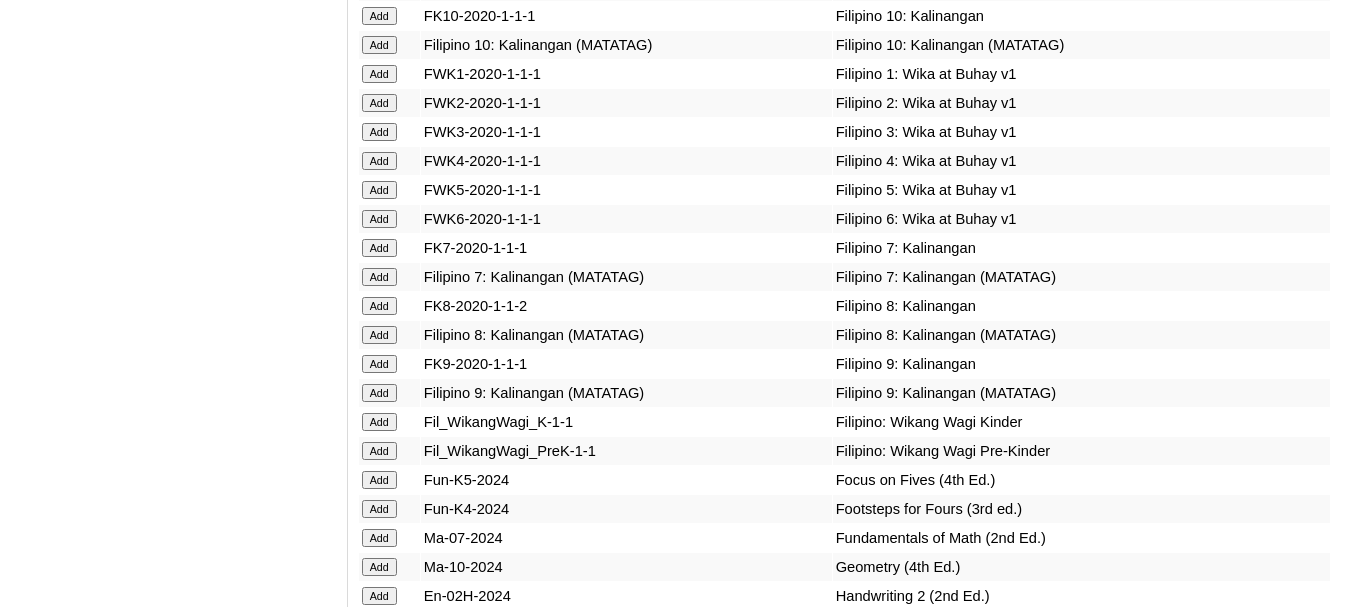 click on "Add" at bounding box center (379, -5324) 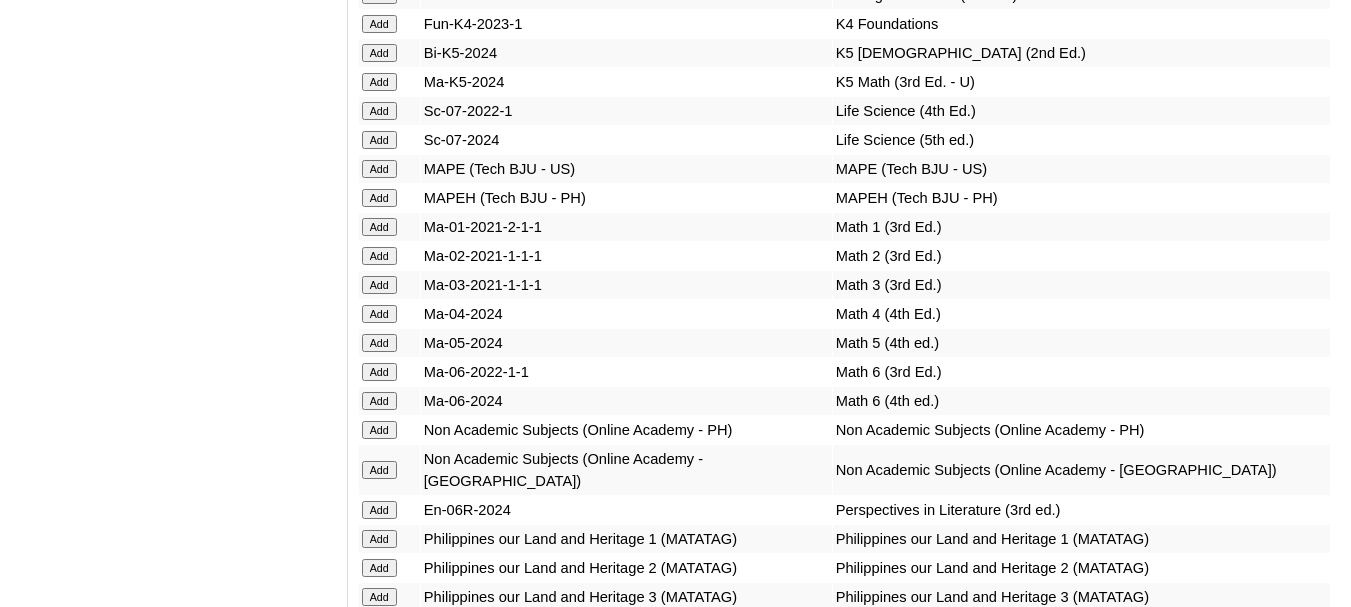 scroll, scrollTop: 6700, scrollLeft: 0, axis: vertical 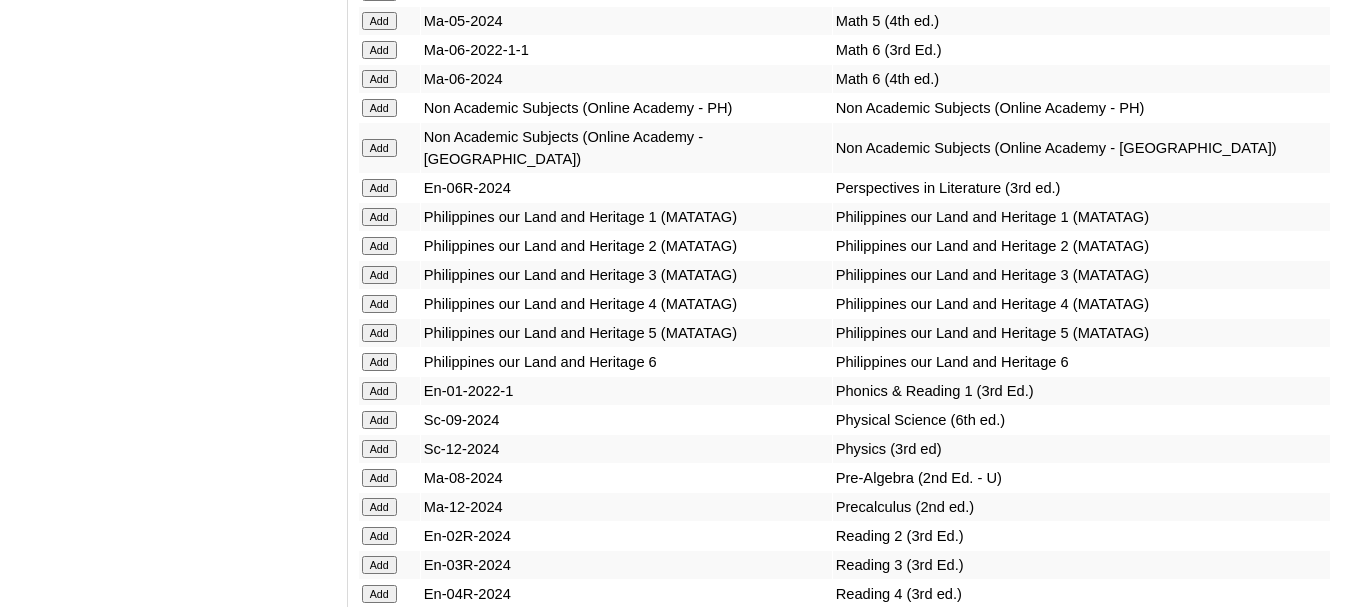 click on "Add" at bounding box center [379, -6624] 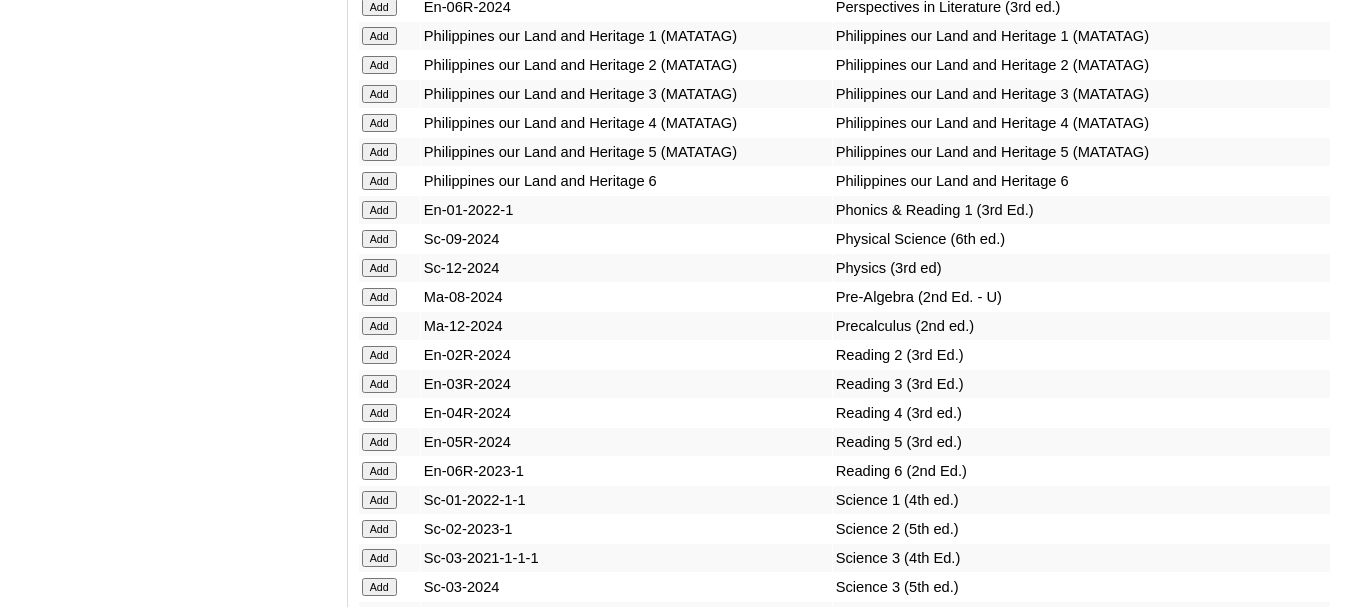 scroll, scrollTop: 7200, scrollLeft: 0, axis: vertical 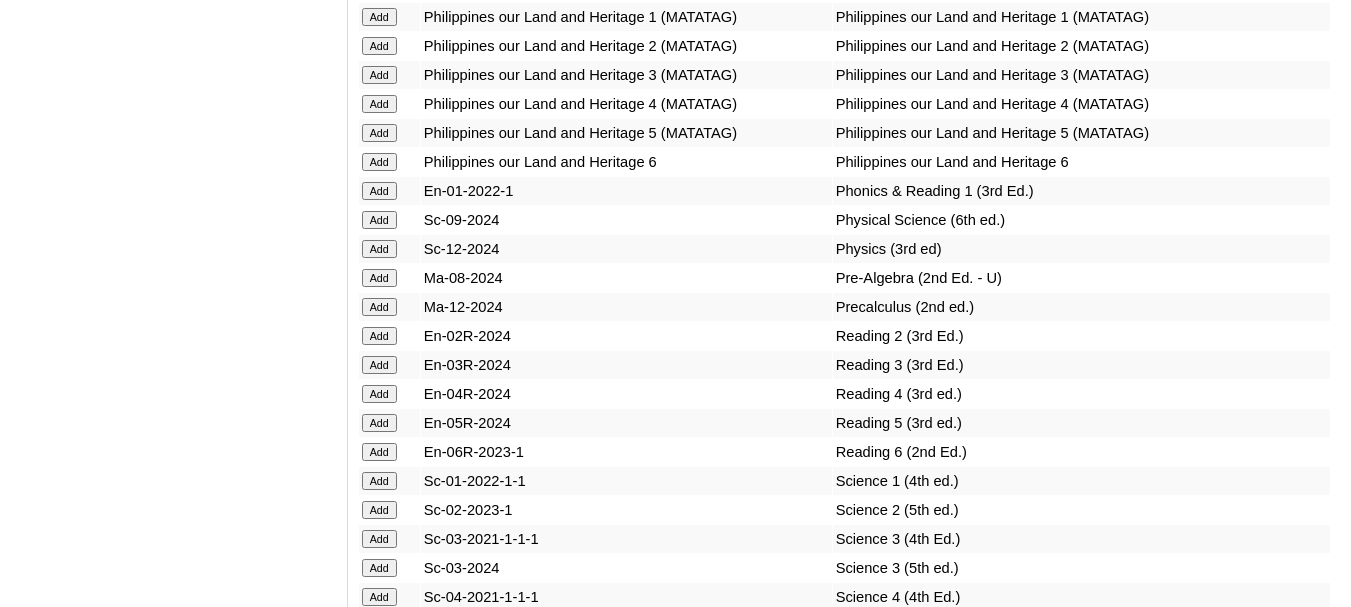 click on "Add" at bounding box center (379, -6824) 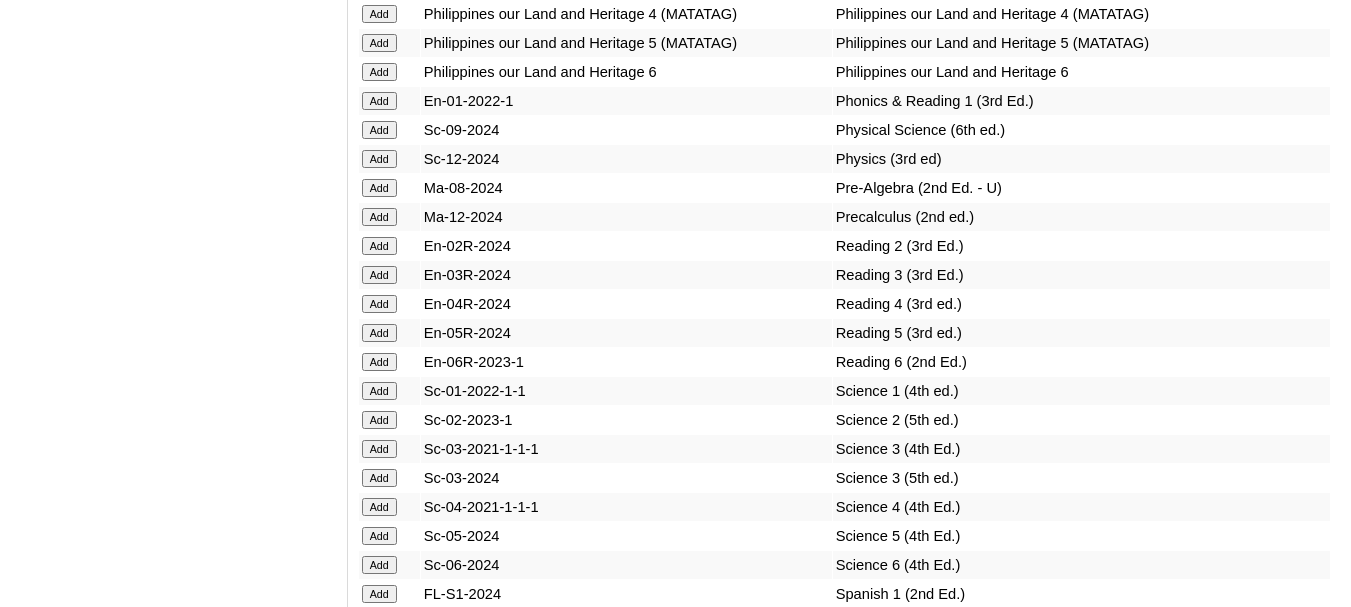 scroll, scrollTop: 7200, scrollLeft: 0, axis: vertical 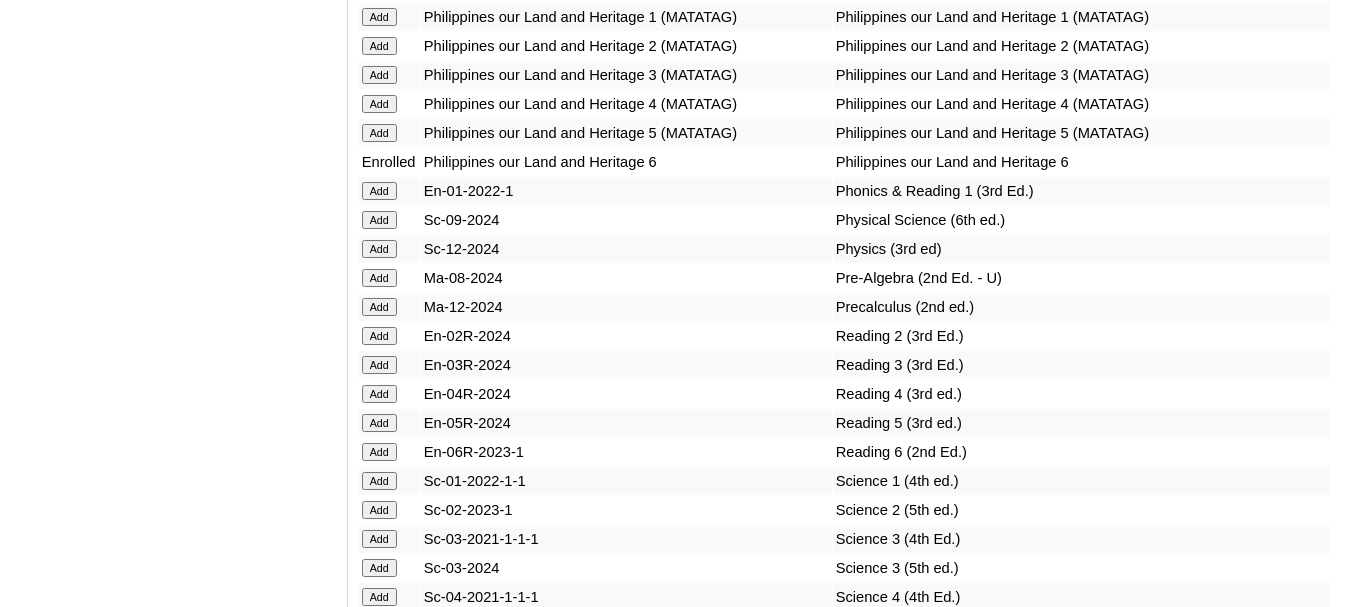 click on "Add" at bounding box center [379, -6824] 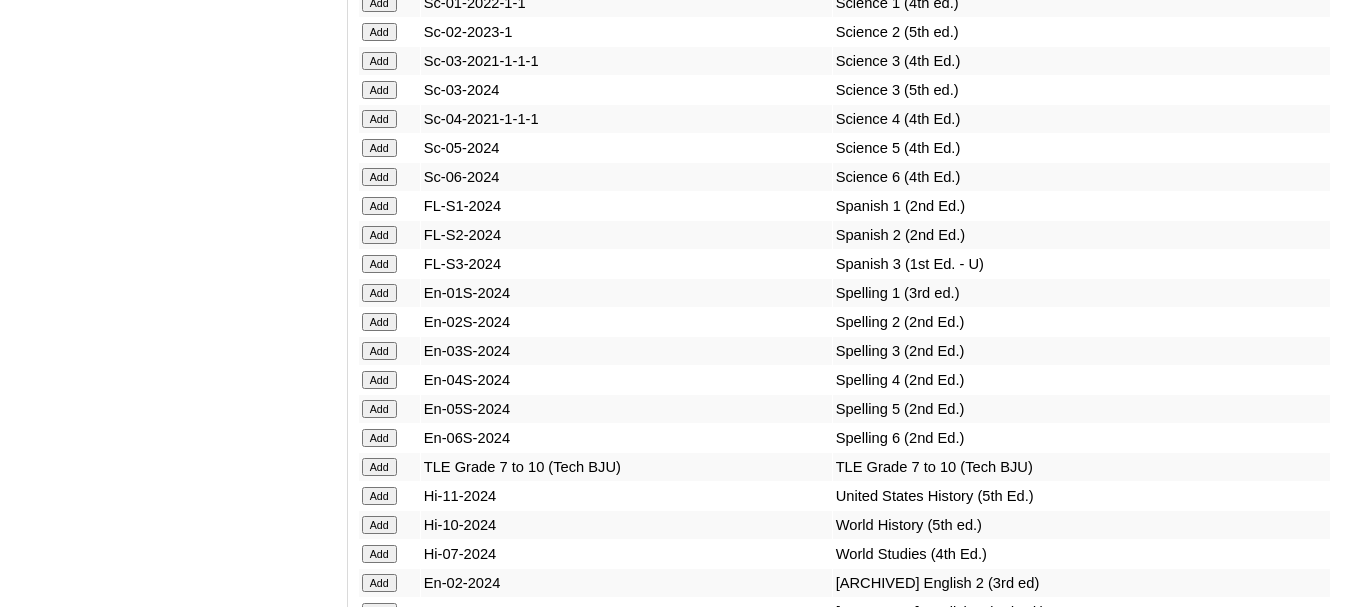 scroll, scrollTop: 7700, scrollLeft: 0, axis: vertical 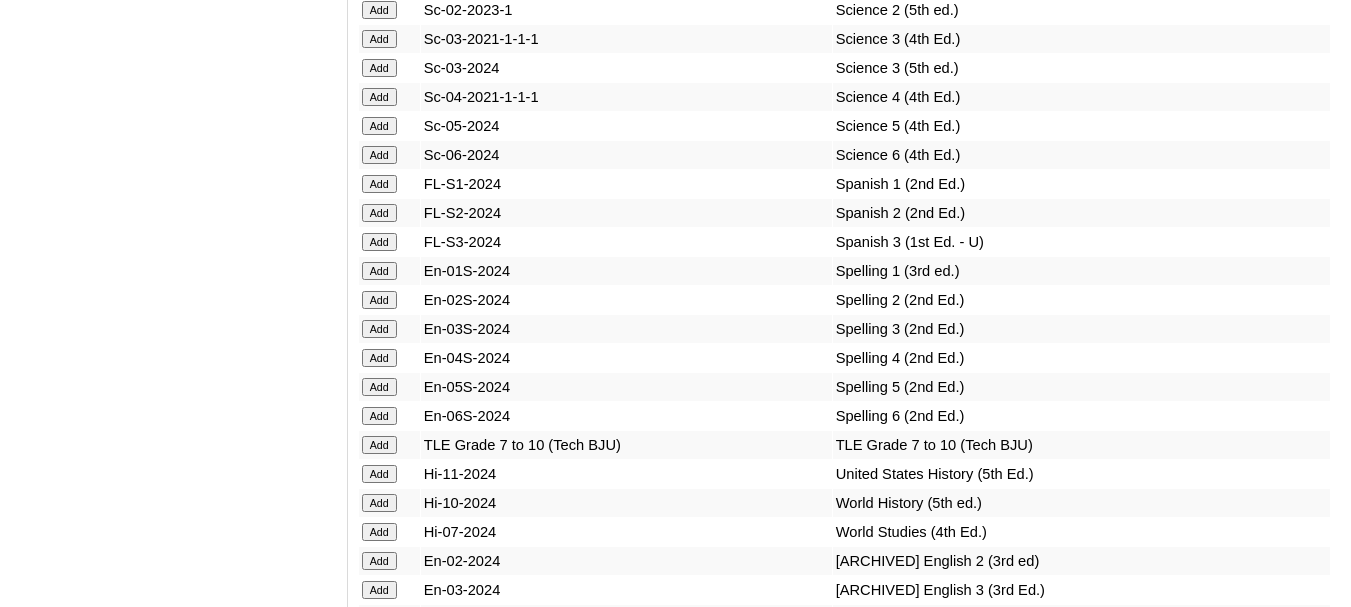 click on "Add" at bounding box center (379, -7324) 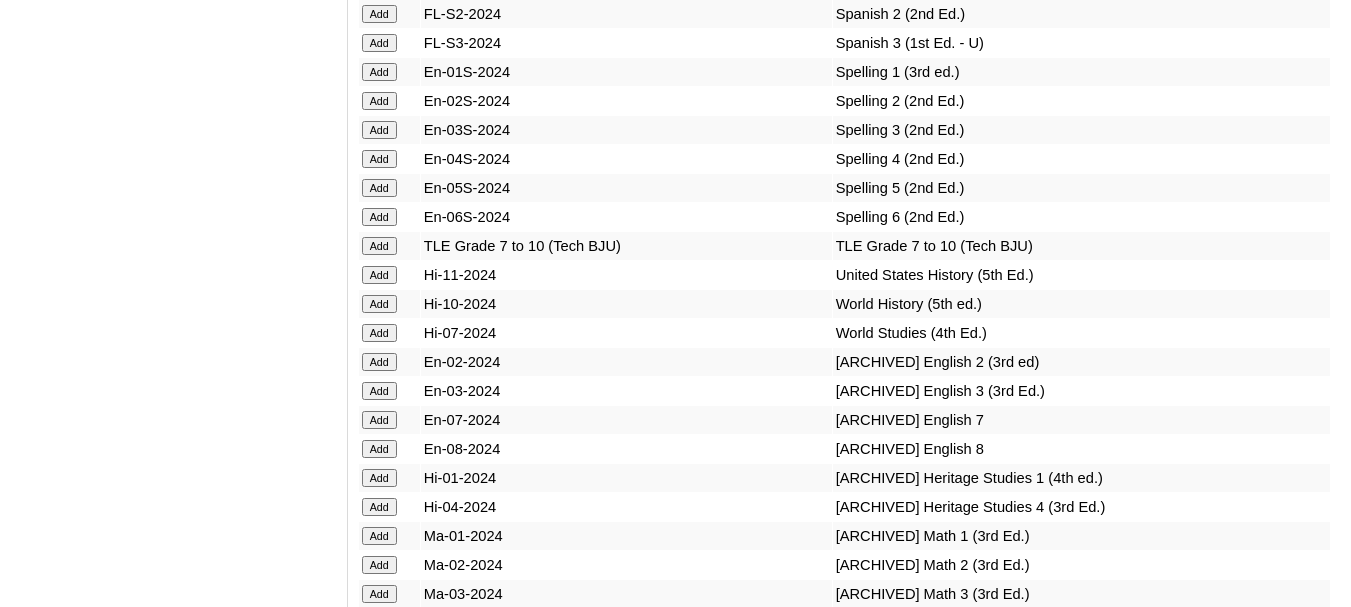 scroll, scrollTop: 7900, scrollLeft: 0, axis: vertical 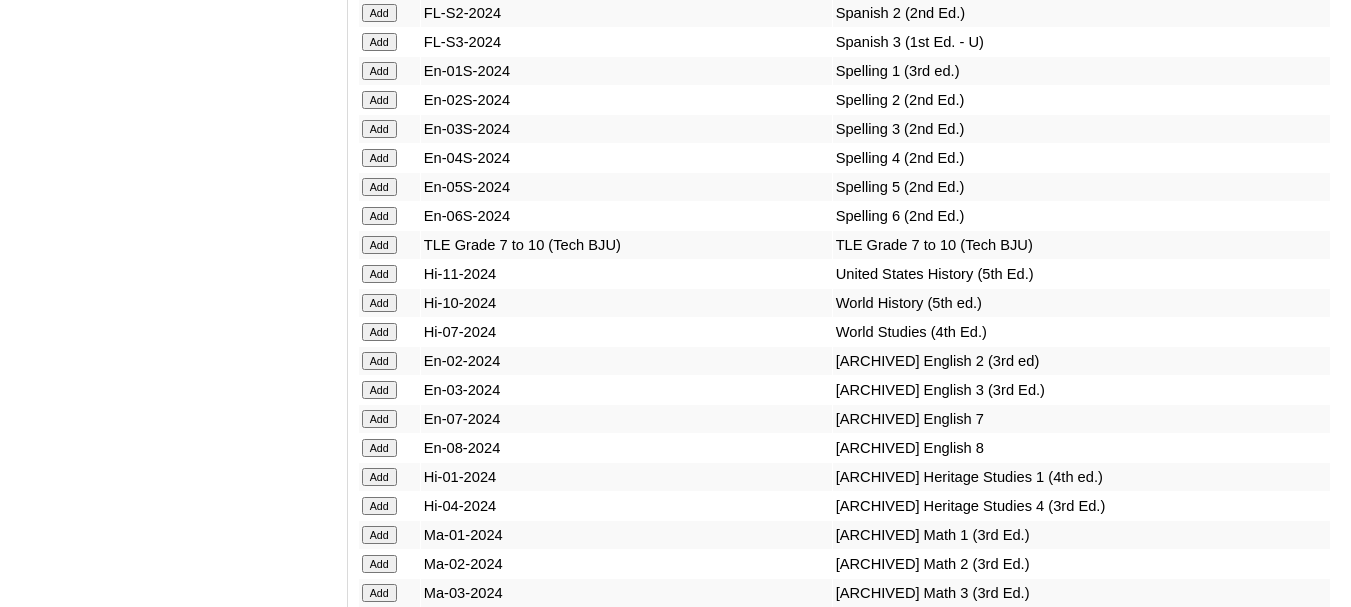 click on "Add" at bounding box center [379, -7524] 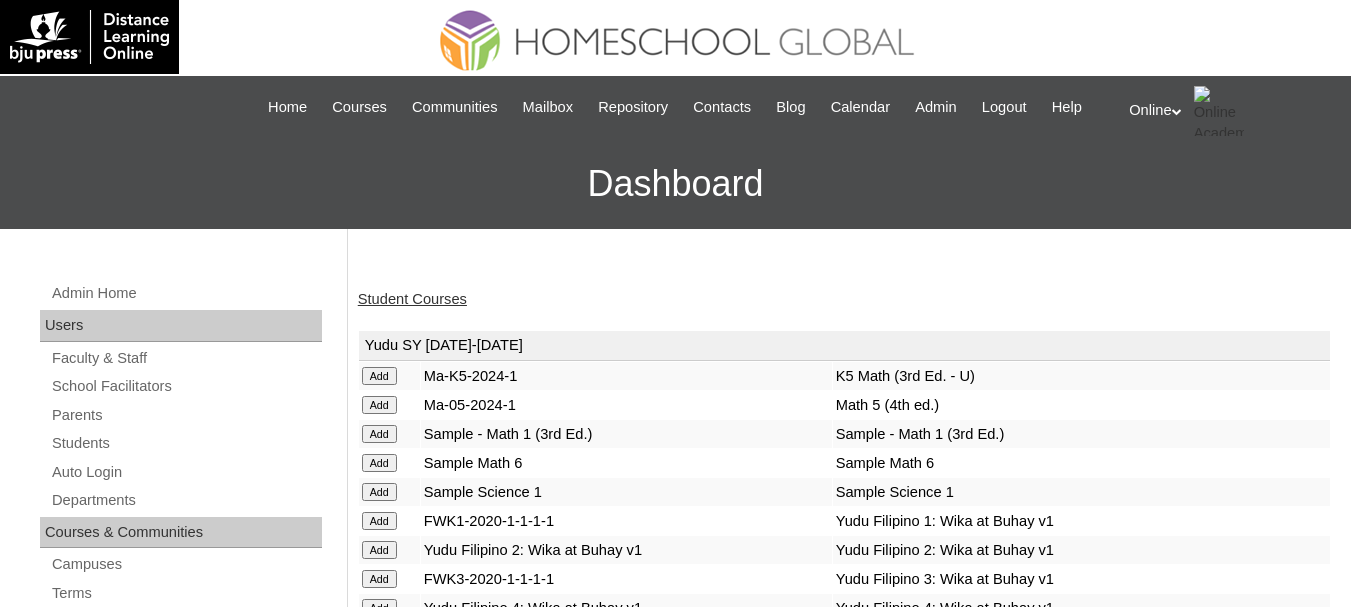 scroll, scrollTop: 0, scrollLeft: 0, axis: both 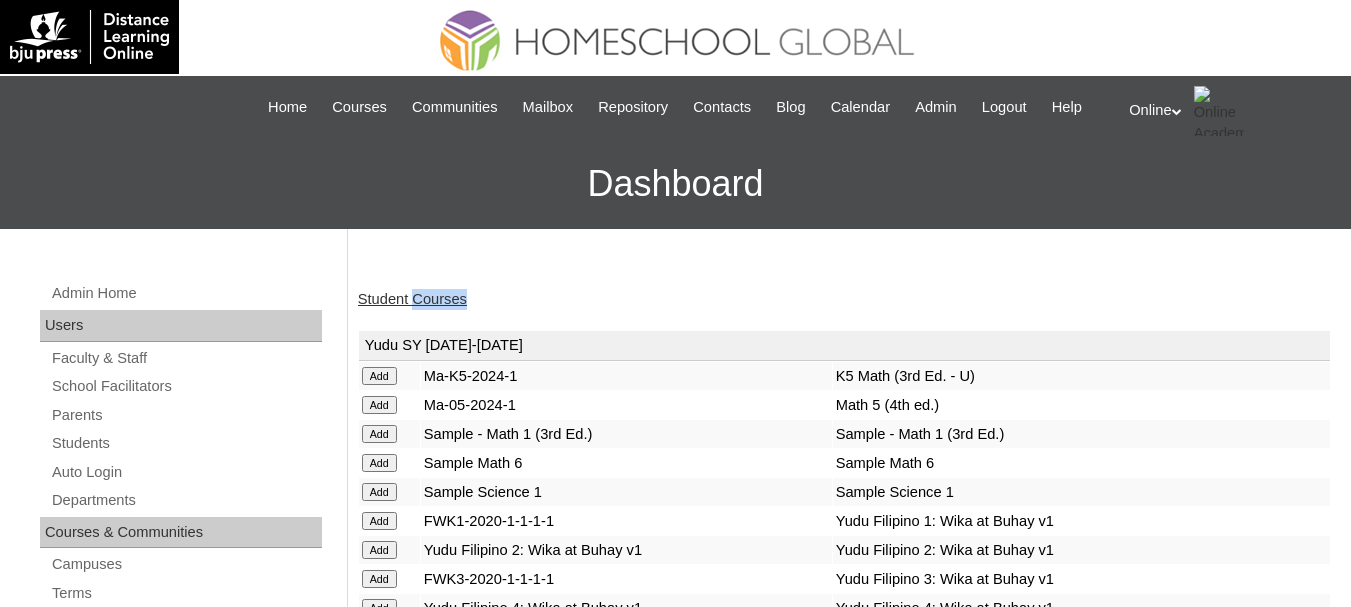 click on "Student Courses" at bounding box center [844, 299] 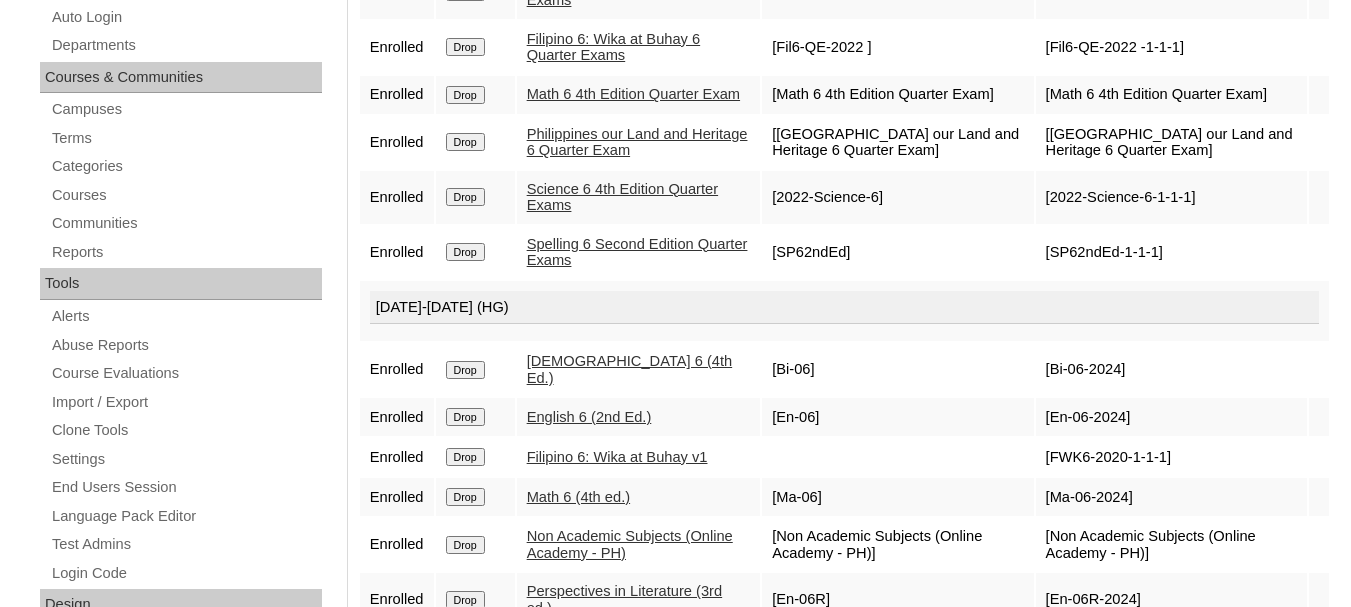 scroll, scrollTop: 300, scrollLeft: 0, axis: vertical 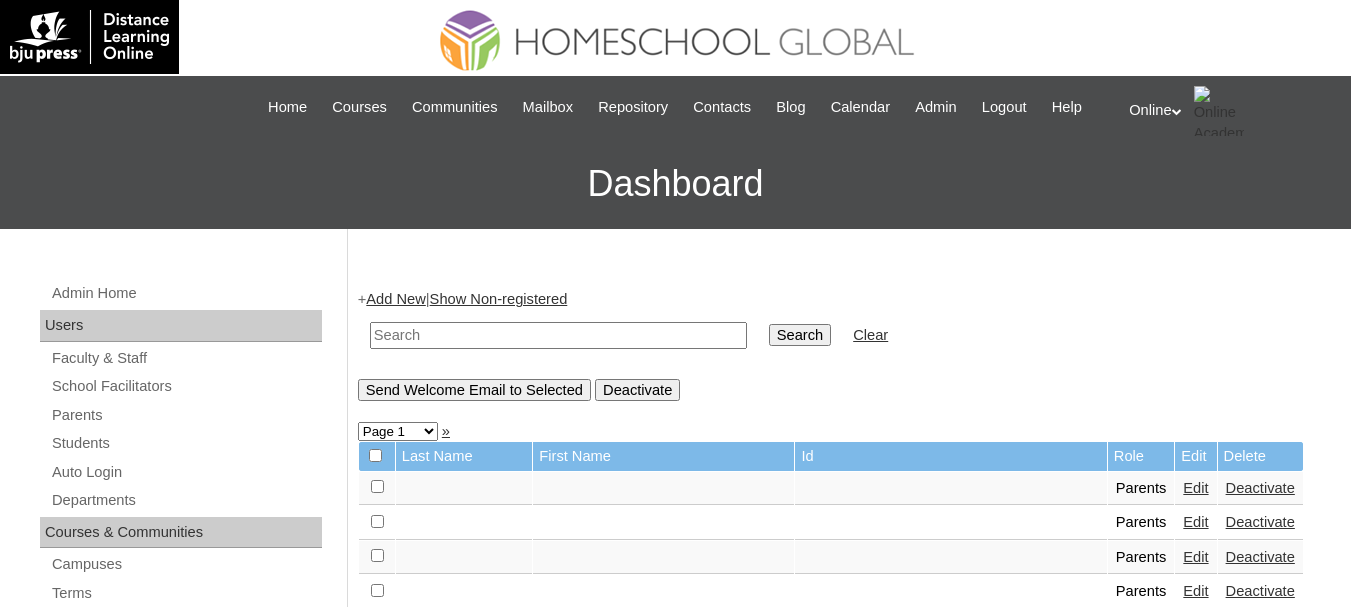 click at bounding box center (558, 335) 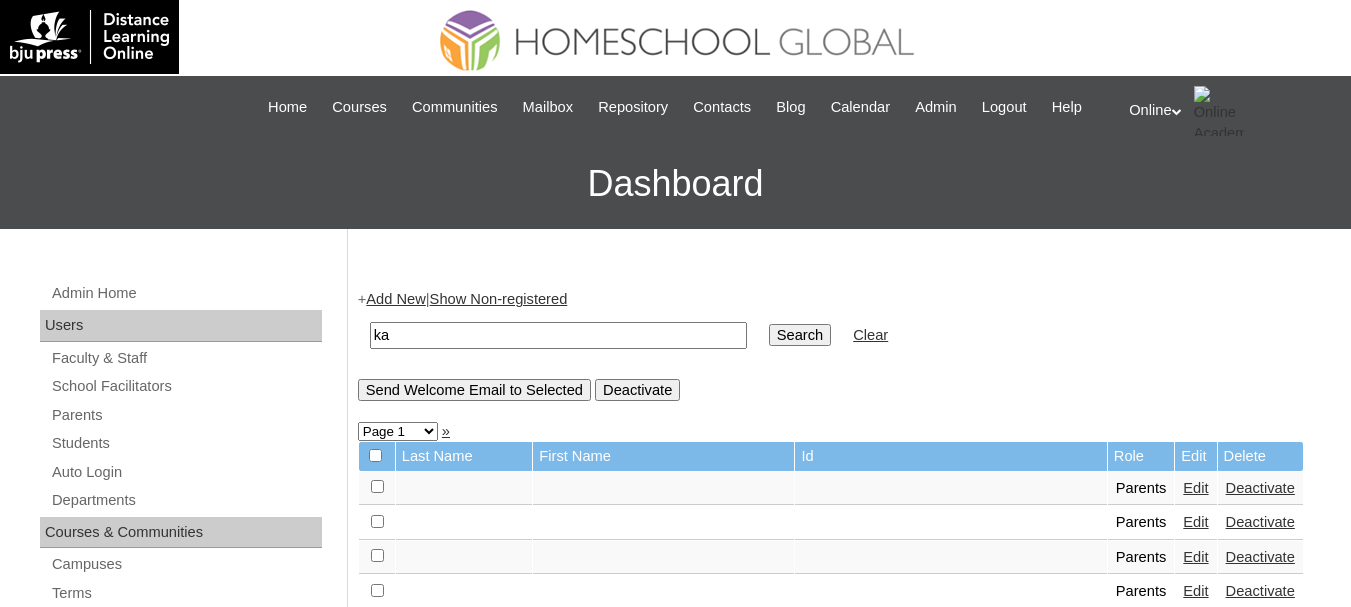 type on "[PERSON_NAME]" 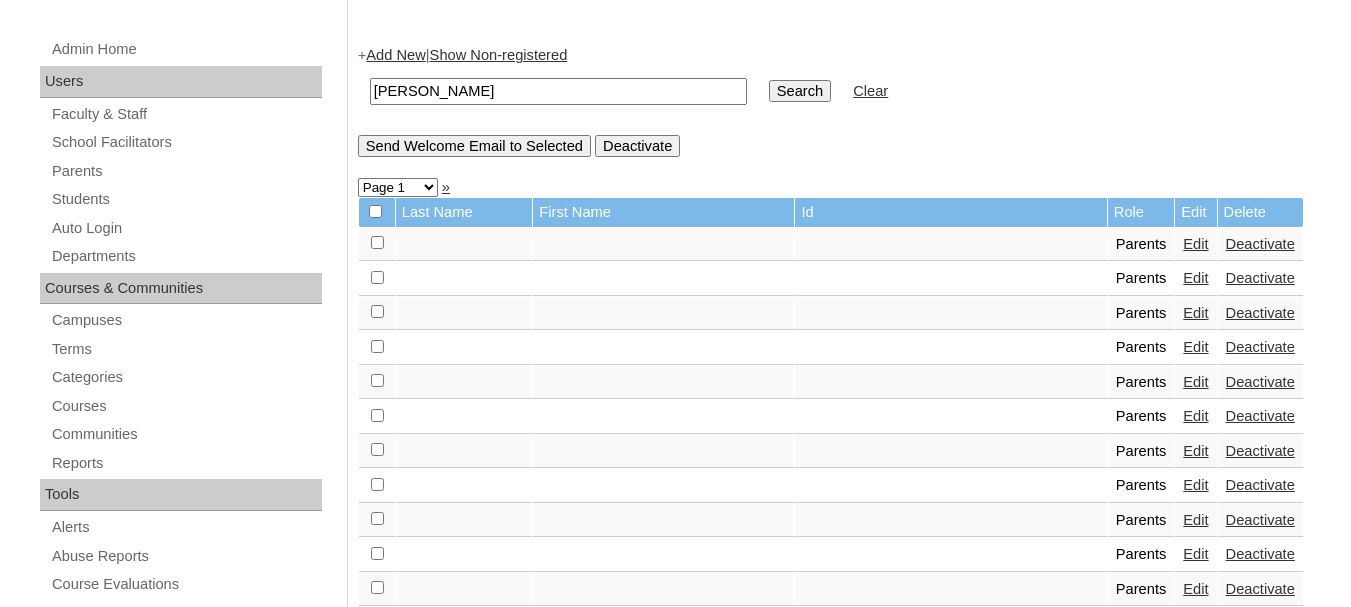 scroll, scrollTop: 100, scrollLeft: 0, axis: vertical 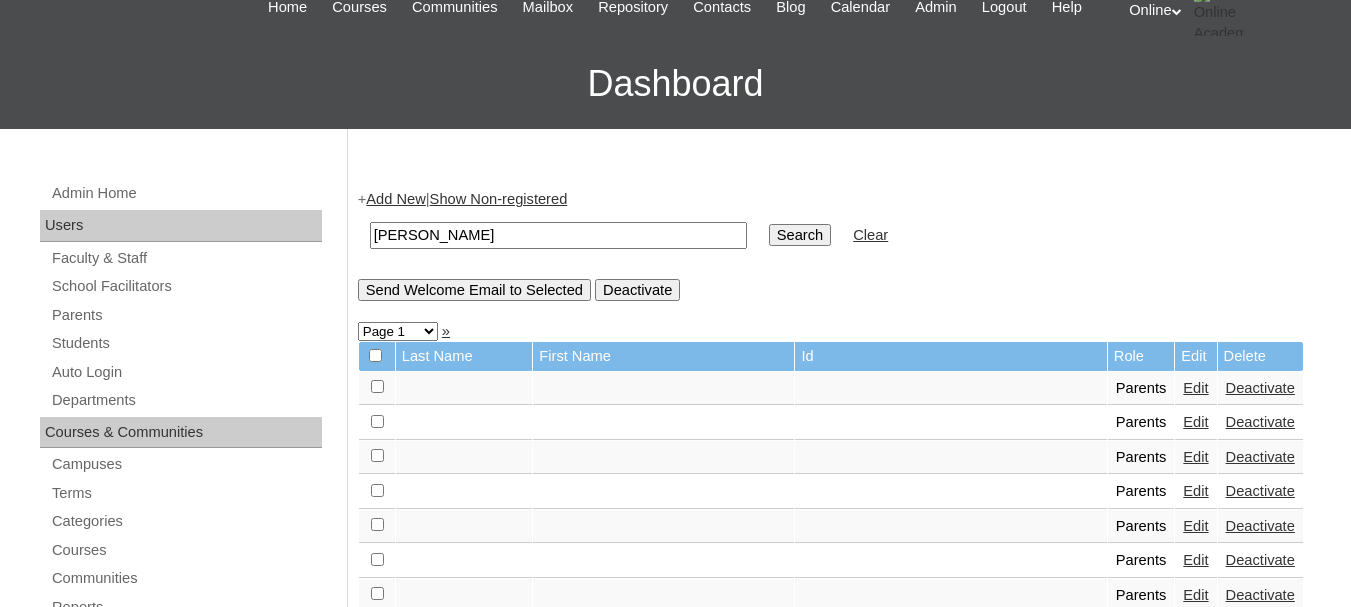click on "Search" at bounding box center (800, 235) 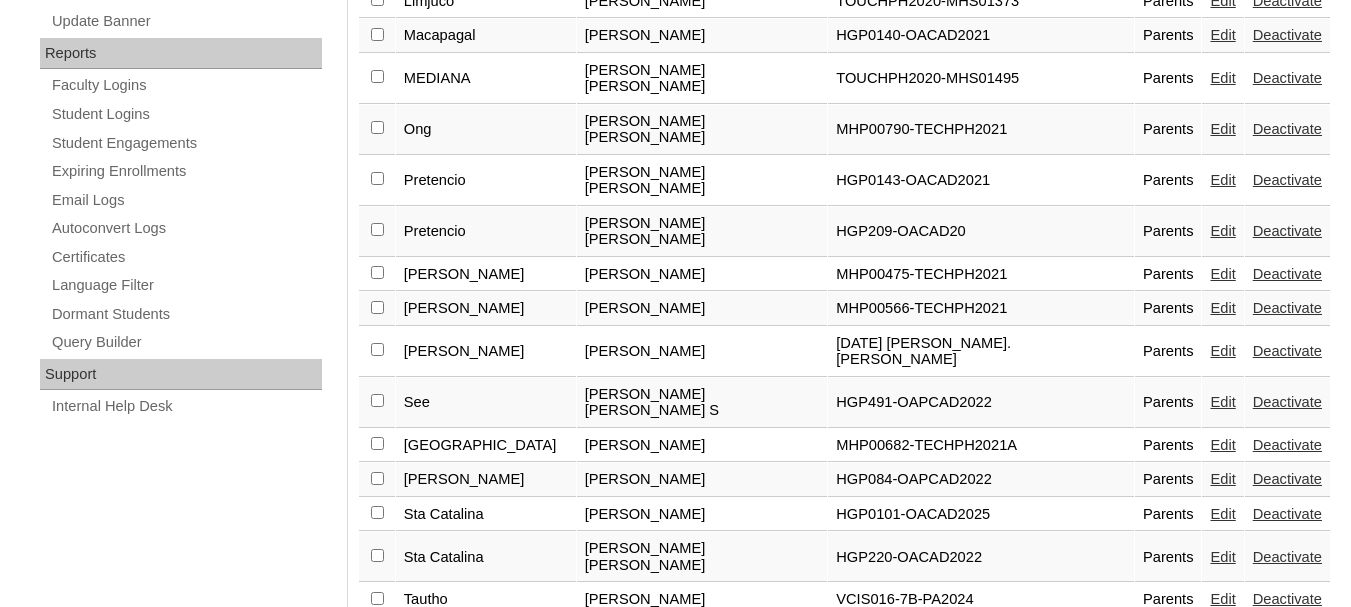 scroll, scrollTop: 1158, scrollLeft: 0, axis: vertical 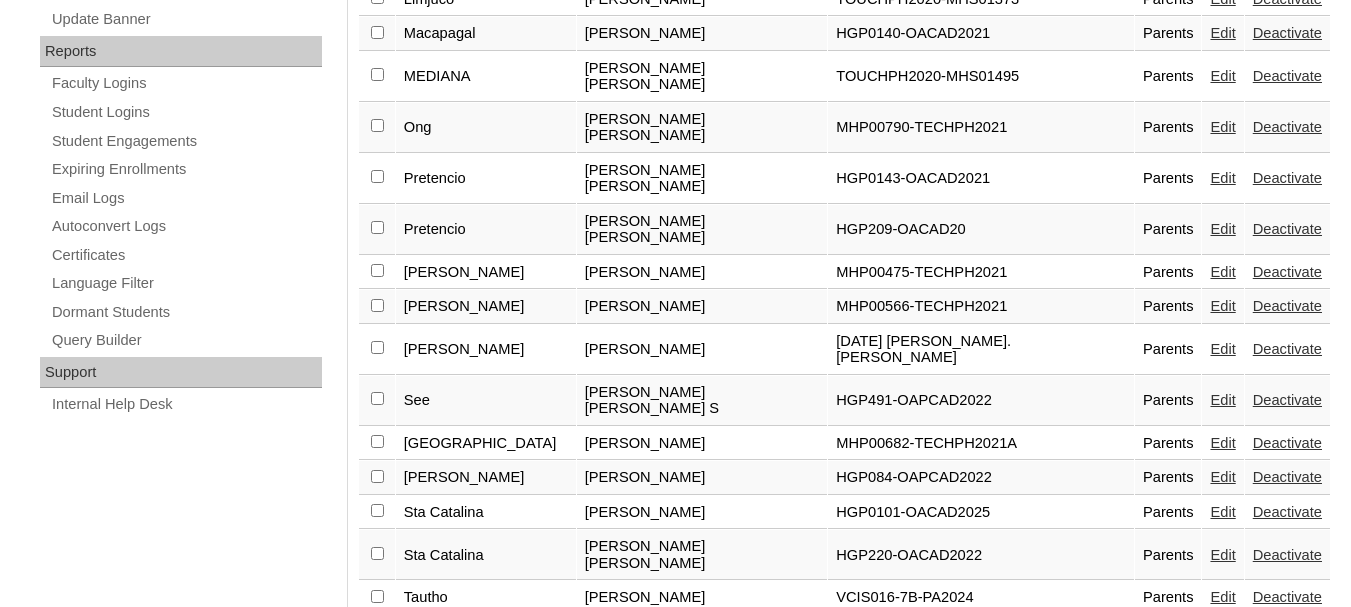 click on "Edit" at bounding box center (1222, 512) 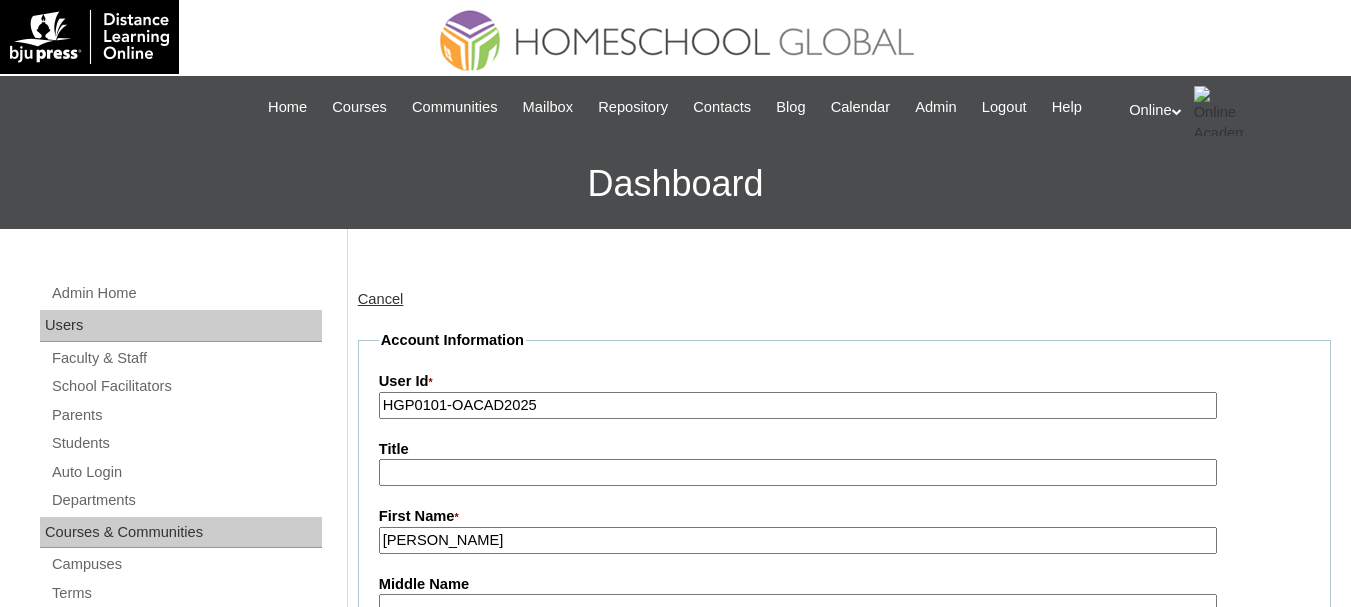 scroll, scrollTop: 300, scrollLeft: 0, axis: vertical 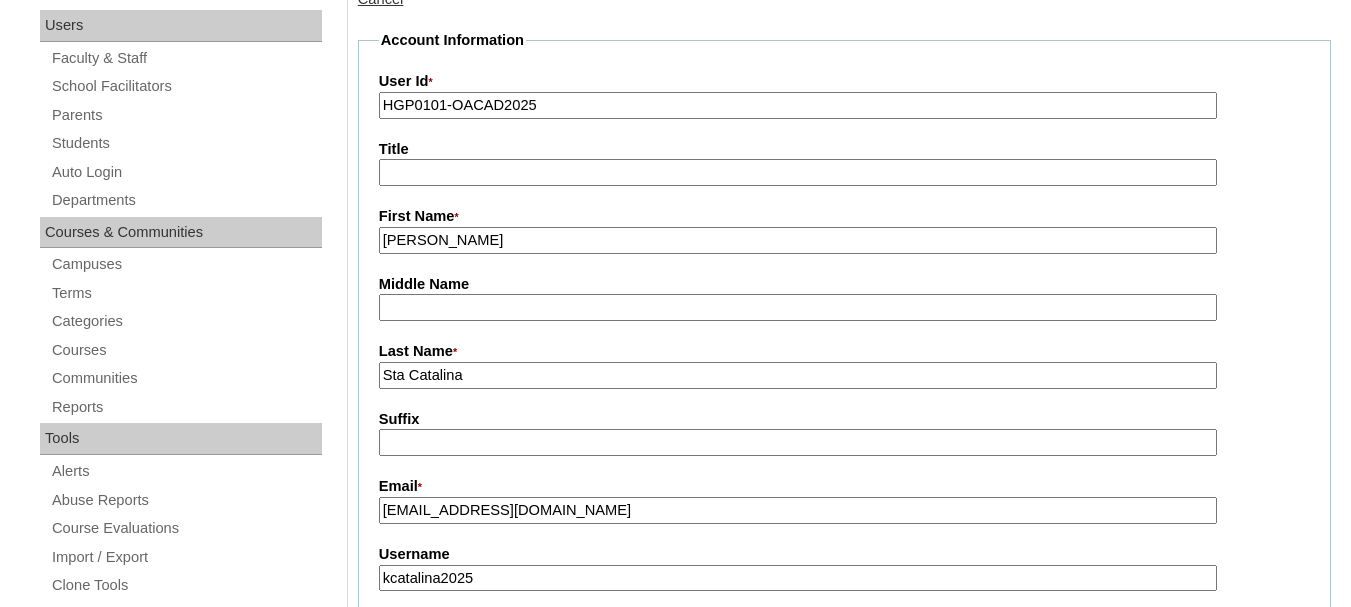 drag, startPoint x: 464, startPoint y: 284, endPoint x: 453, endPoint y: 280, distance: 11.7046995 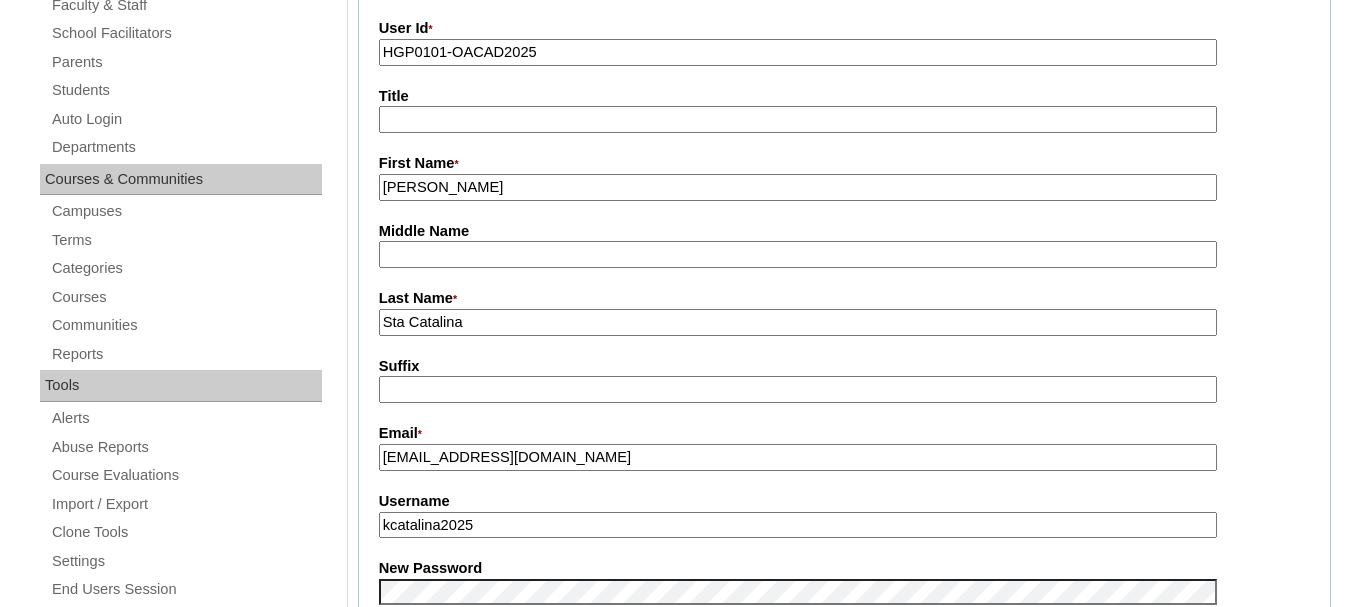 type on "Kathleen" 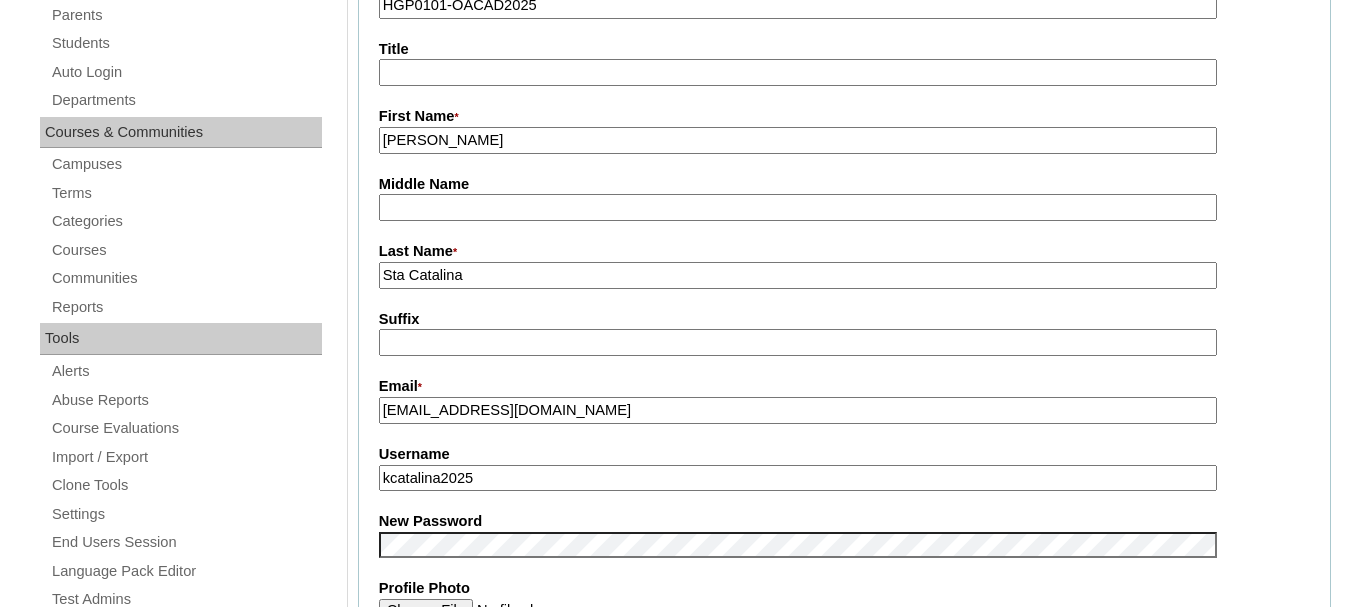 drag, startPoint x: 487, startPoint y: 384, endPoint x: 500, endPoint y: 374, distance: 16.40122 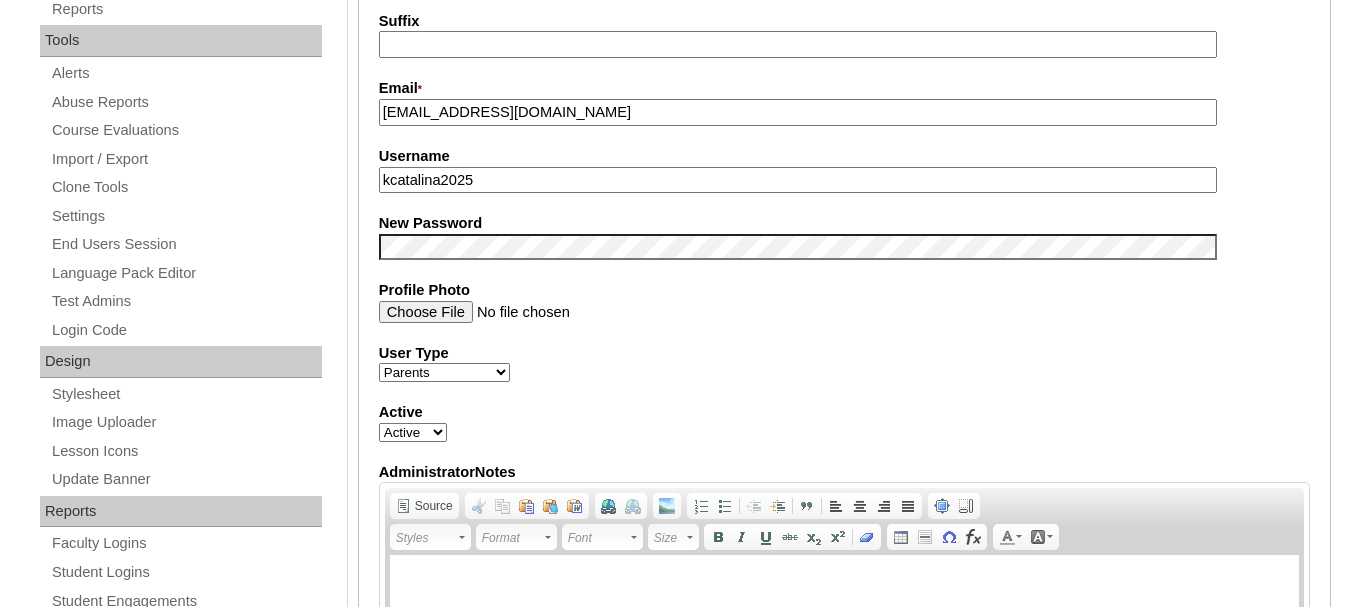 scroll, scrollTop: 700, scrollLeft: 0, axis: vertical 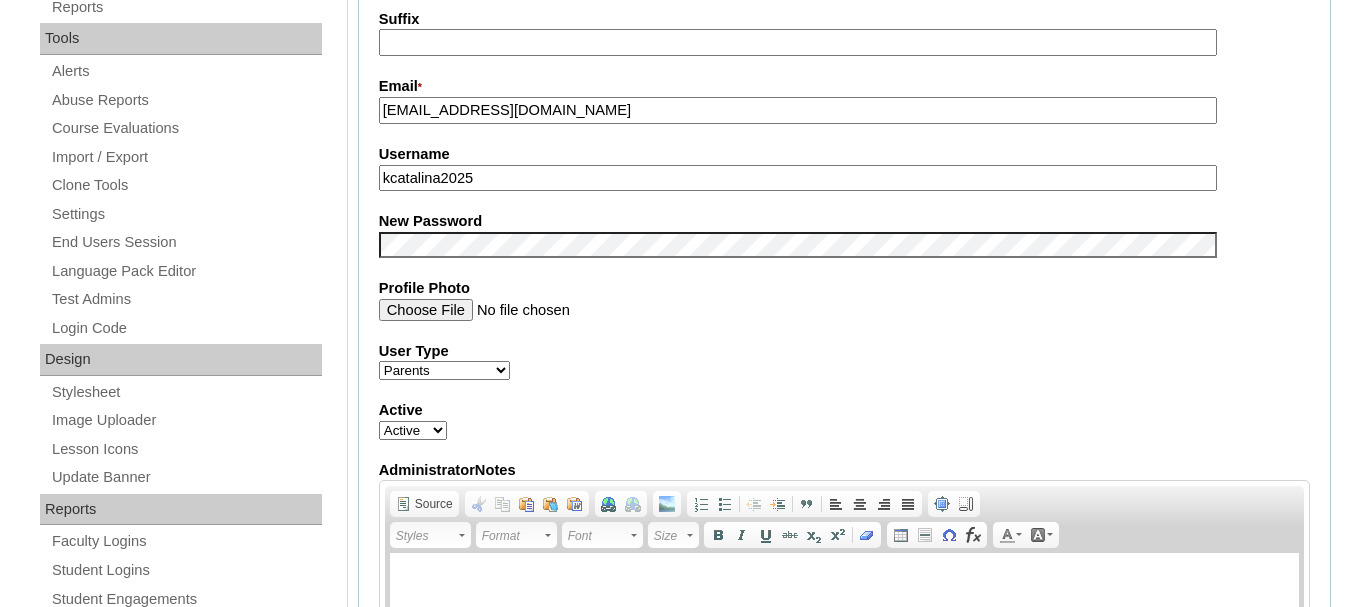 type on "Wong" 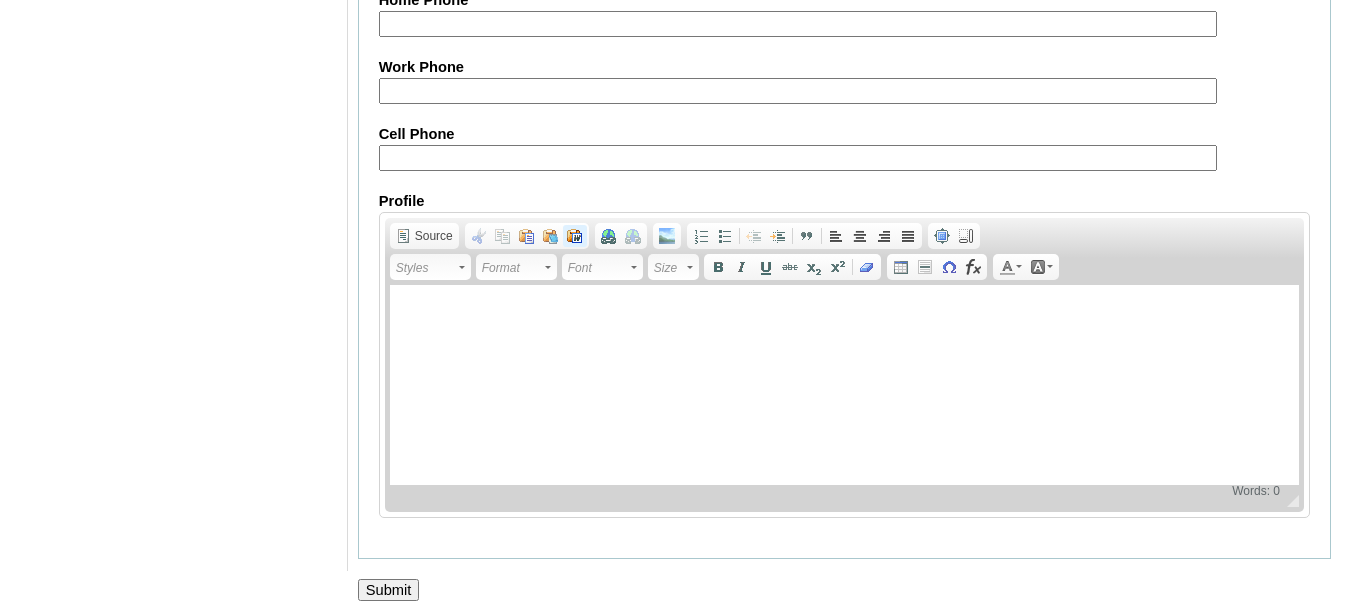 scroll, scrollTop: 2044, scrollLeft: 0, axis: vertical 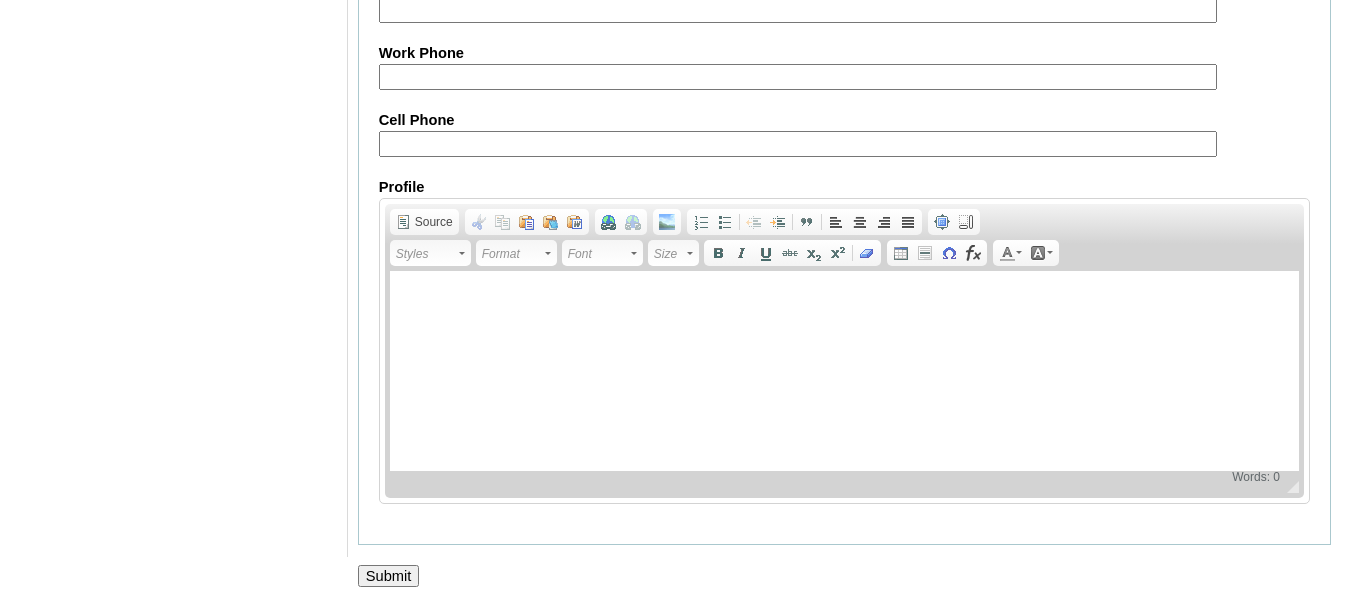 type on "kwong2025" 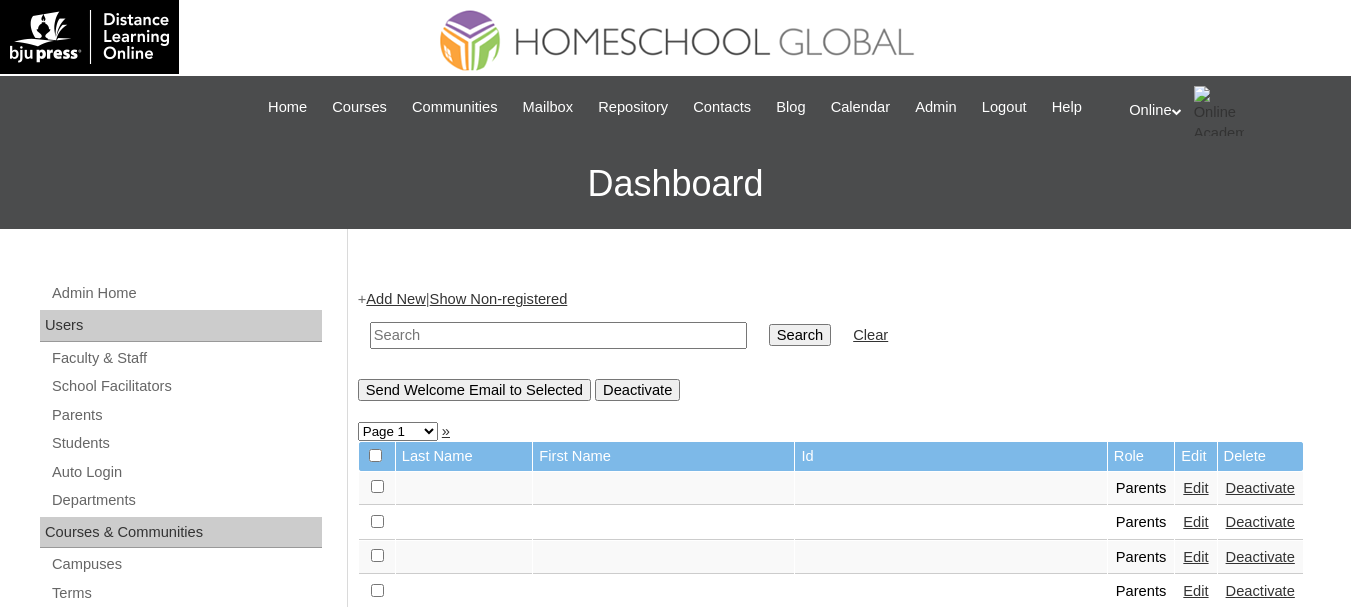 scroll, scrollTop: 0, scrollLeft: 0, axis: both 